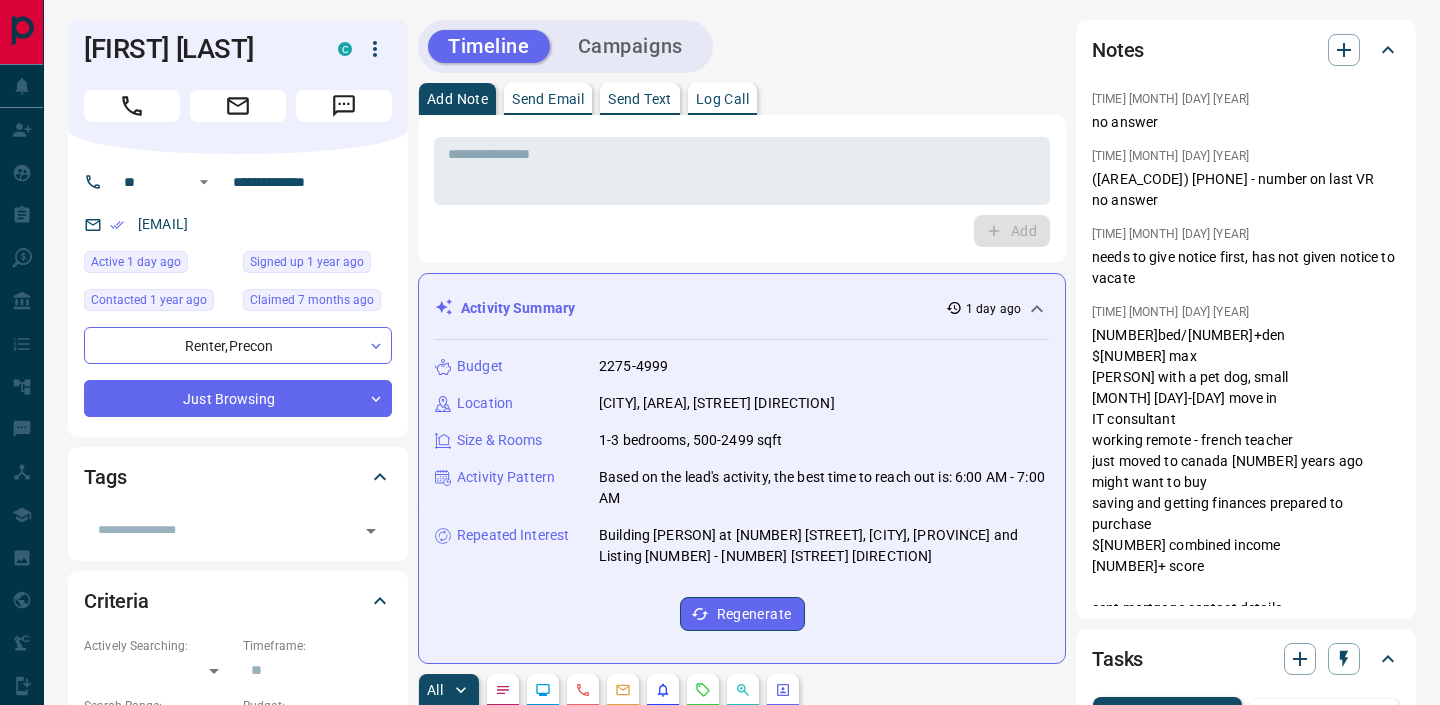 scroll, scrollTop: 647, scrollLeft: 0, axis: vertical 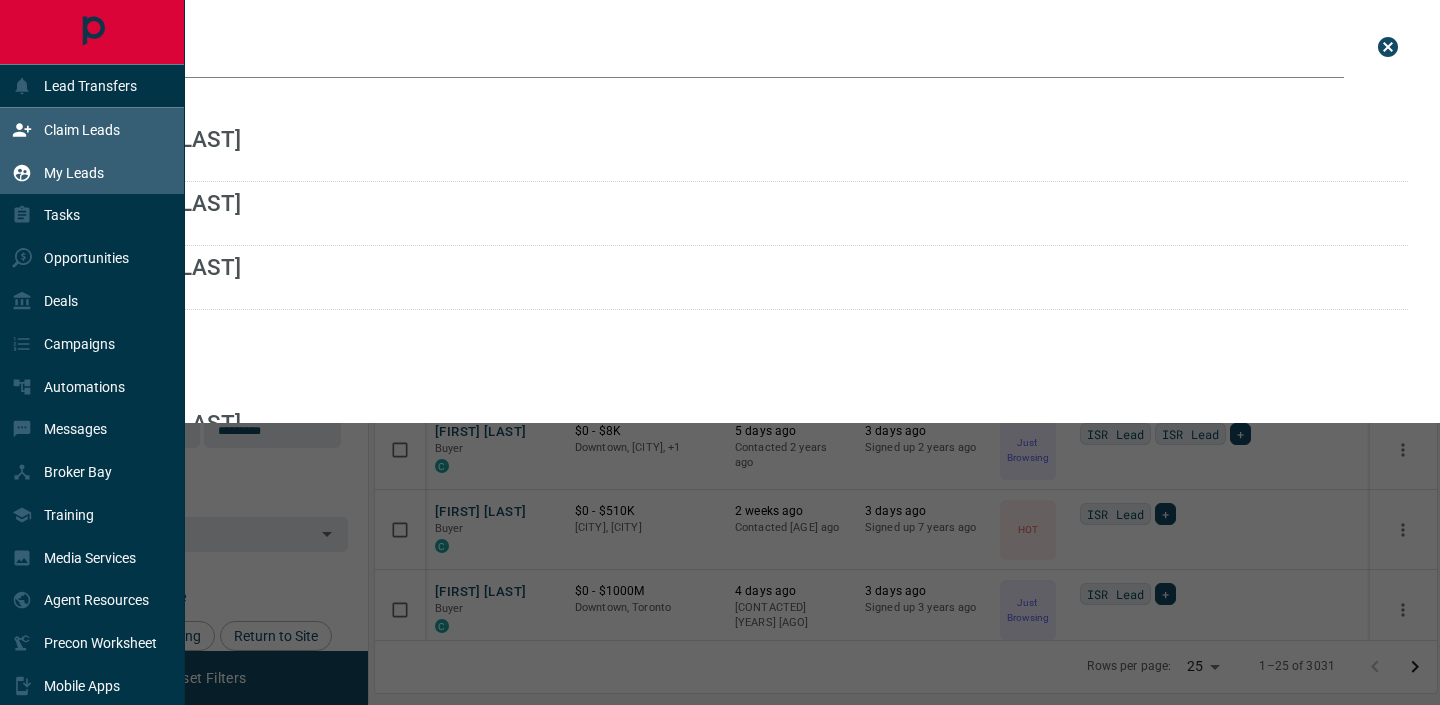 click 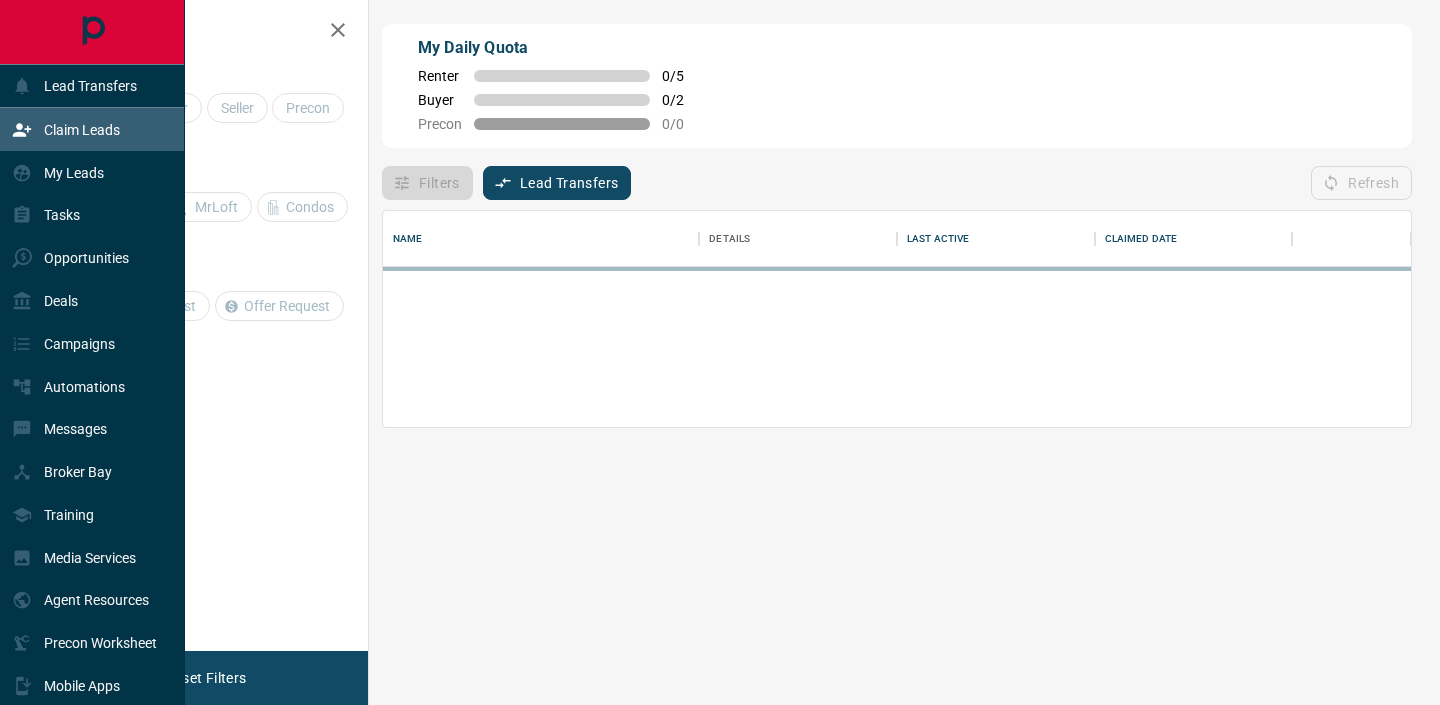 scroll, scrollTop: 1, scrollLeft: 1, axis: both 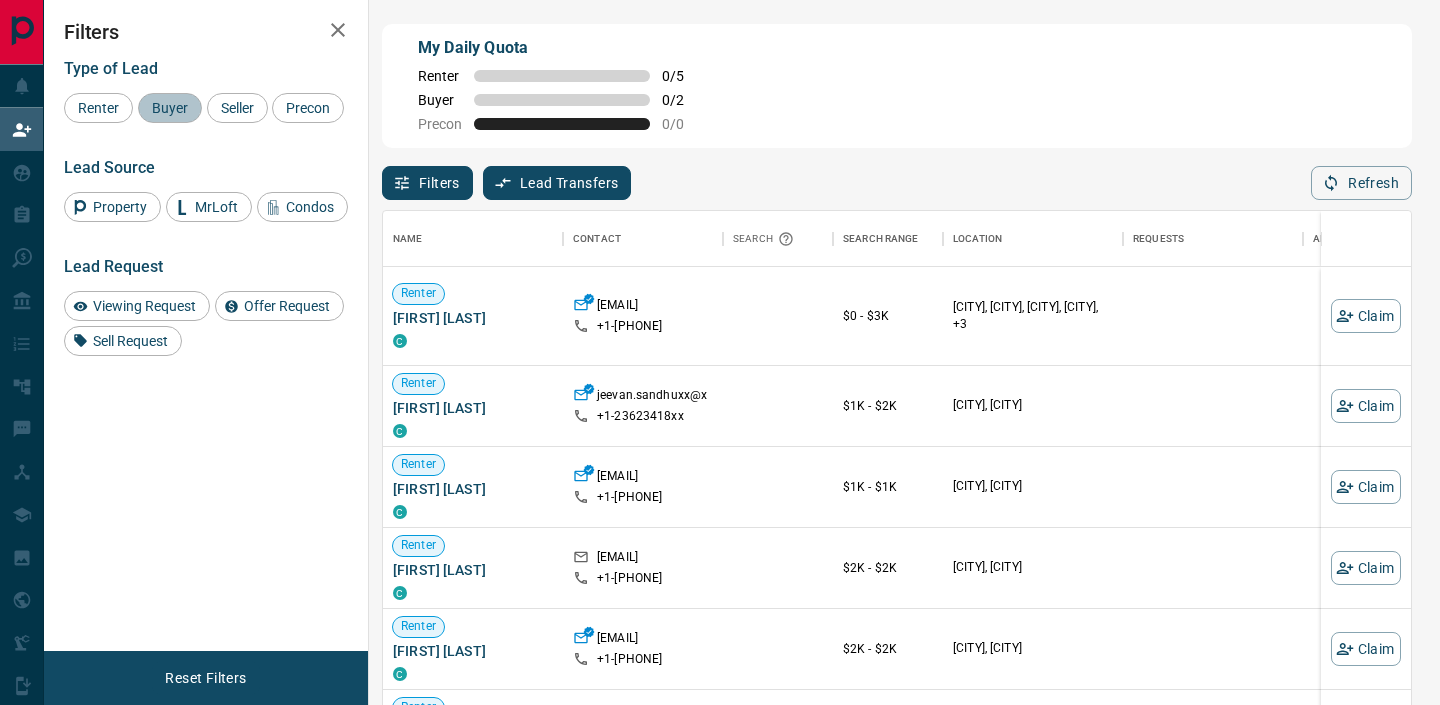 click on "Buyer" at bounding box center (170, 108) 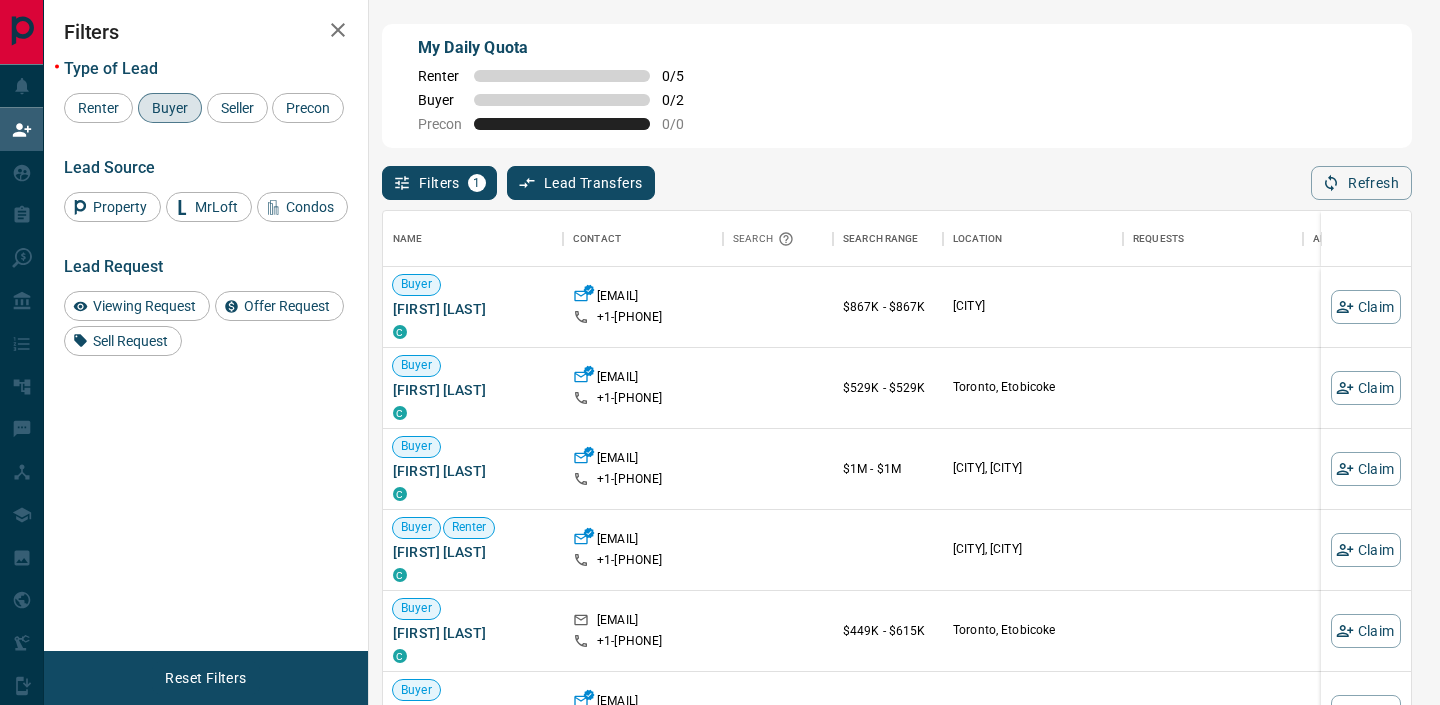 click 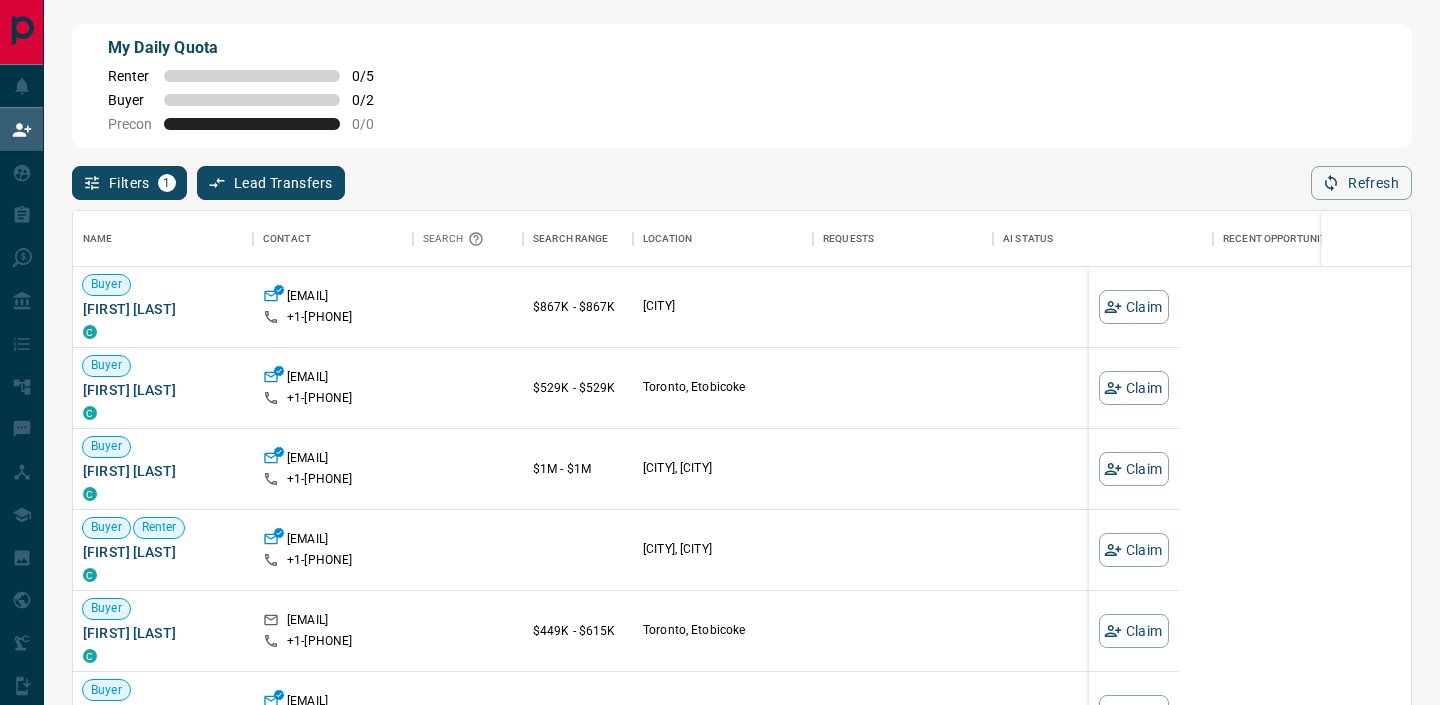 scroll, scrollTop: 1, scrollLeft: 1, axis: both 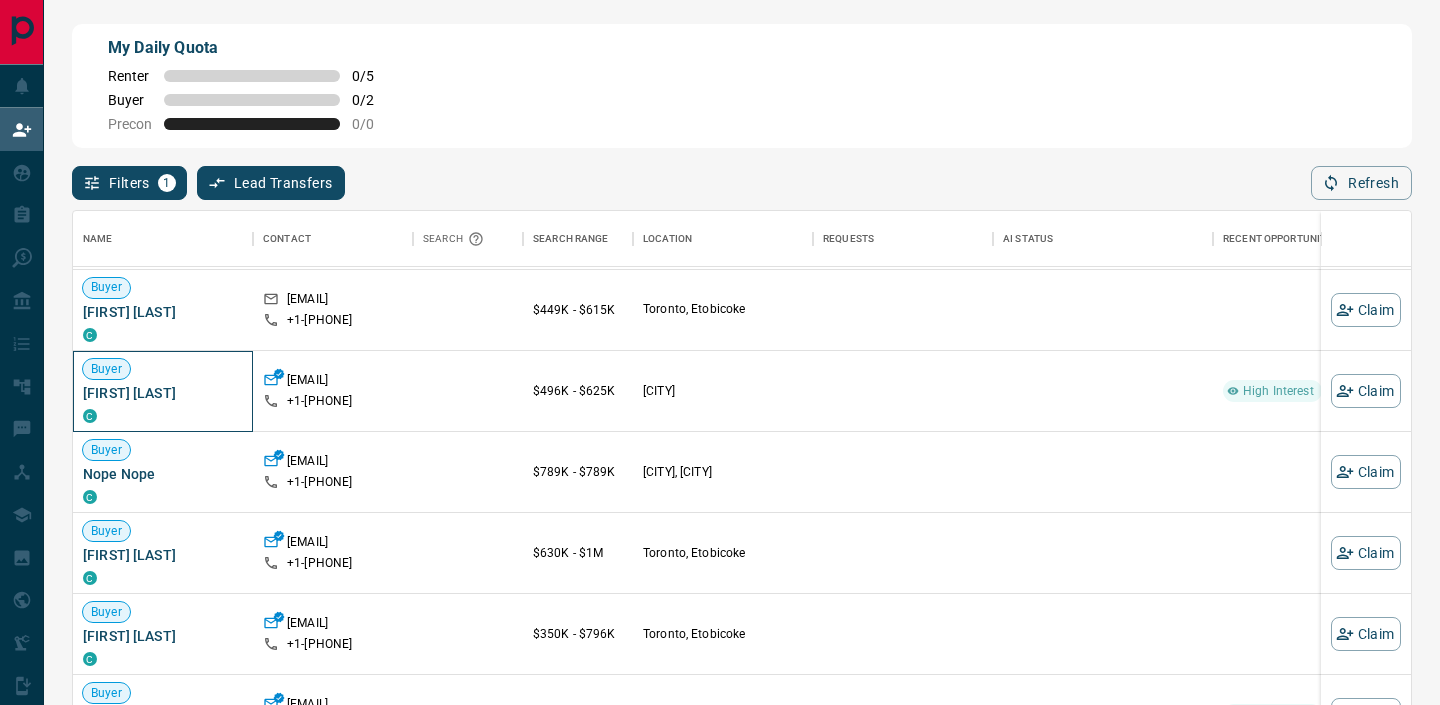 click on "[FIRST] [LAST]" at bounding box center (163, 393) 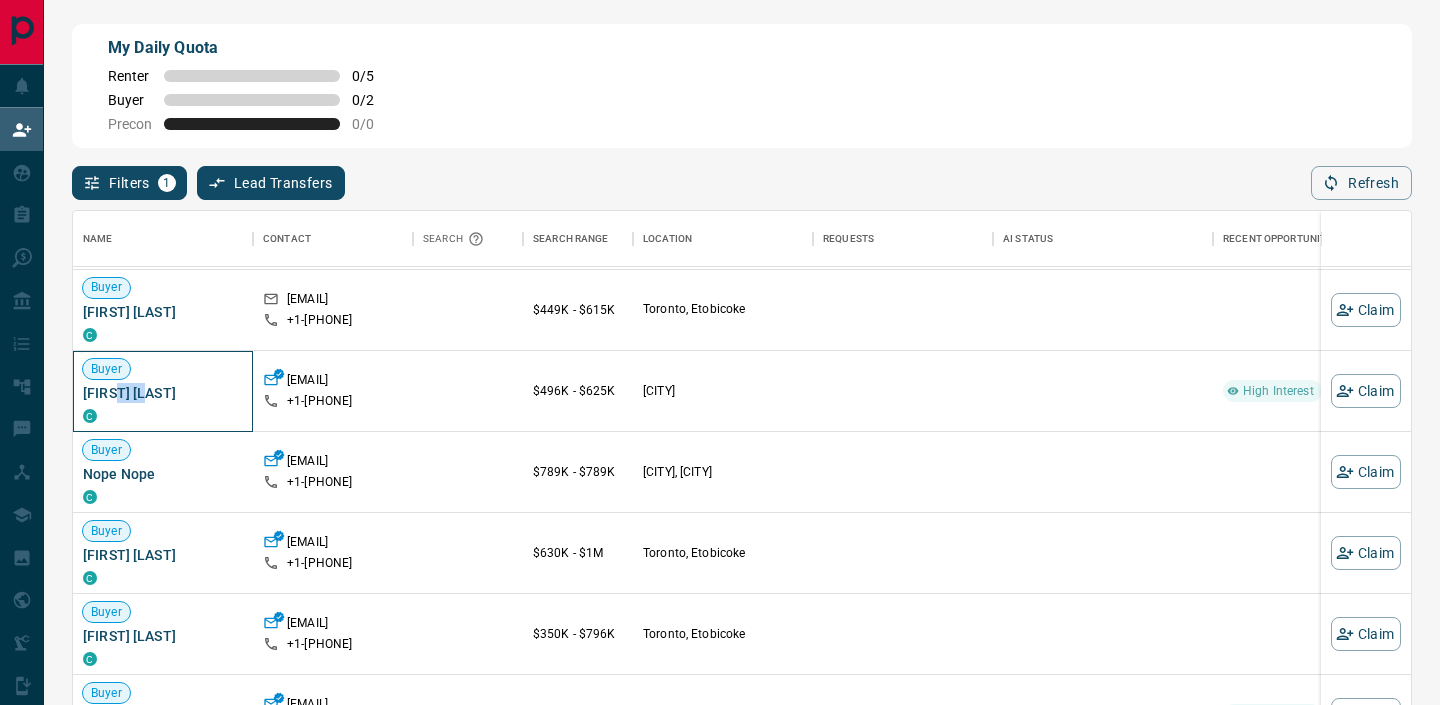 click on "[FIRST] [LAST]" at bounding box center (163, 393) 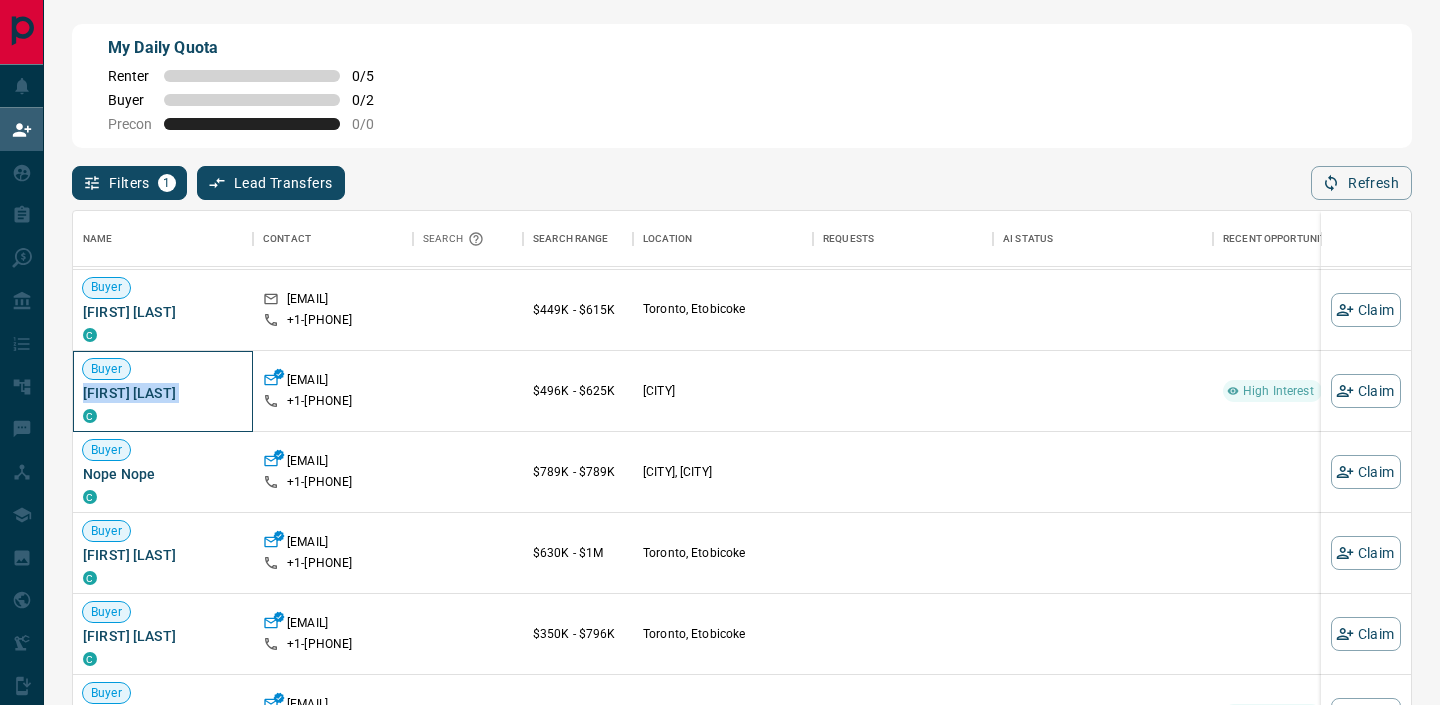 click on "[FIRST] [LAST]" at bounding box center (163, 393) 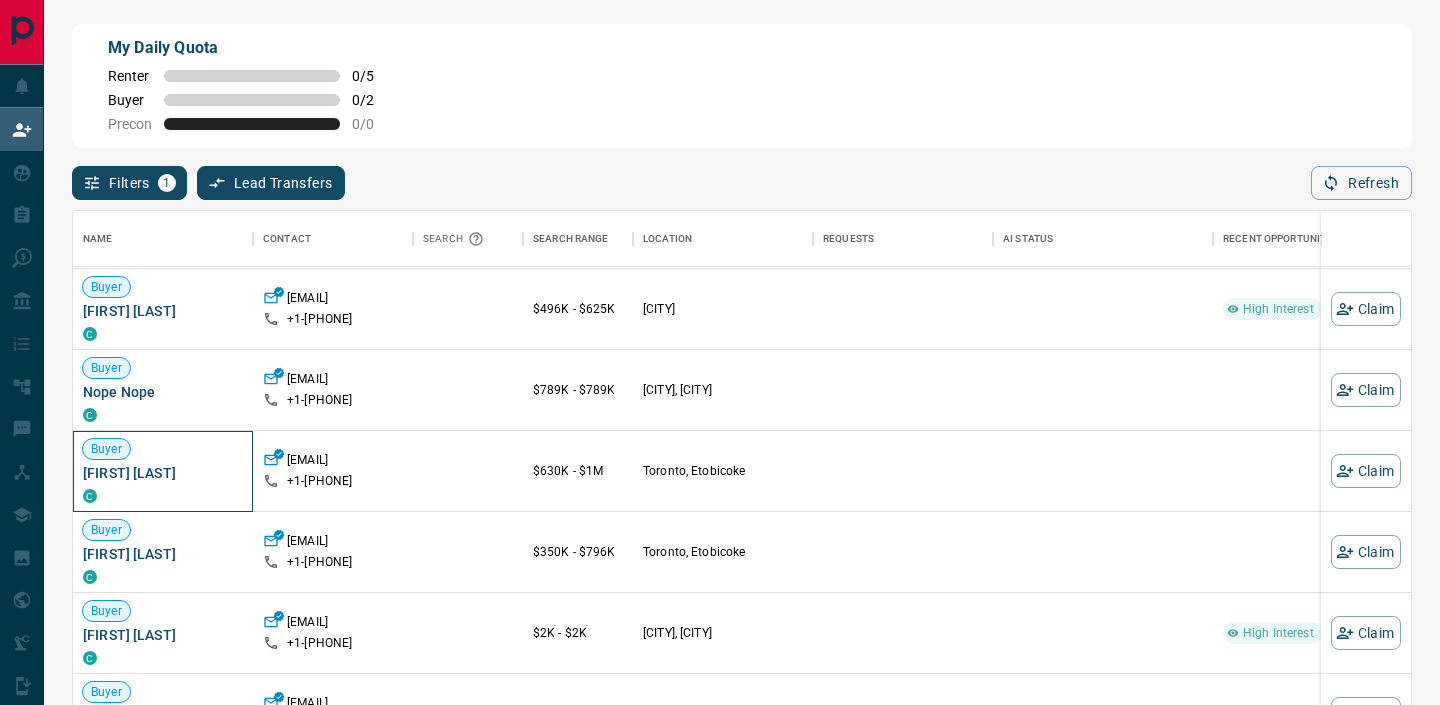 click on "[FIRST] [LAST]" at bounding box center [163, 473] 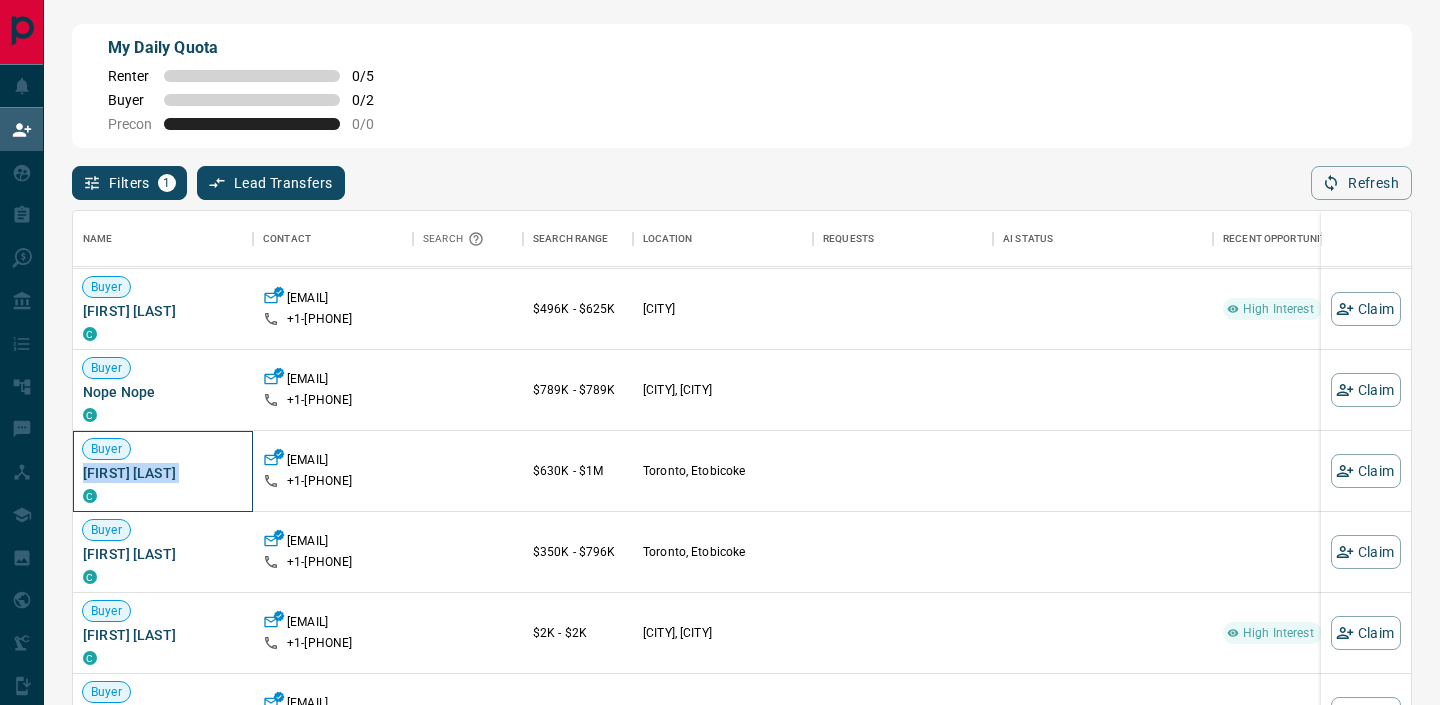 click on "[FIRST] [LAST]" at bounding box center (163, 473) 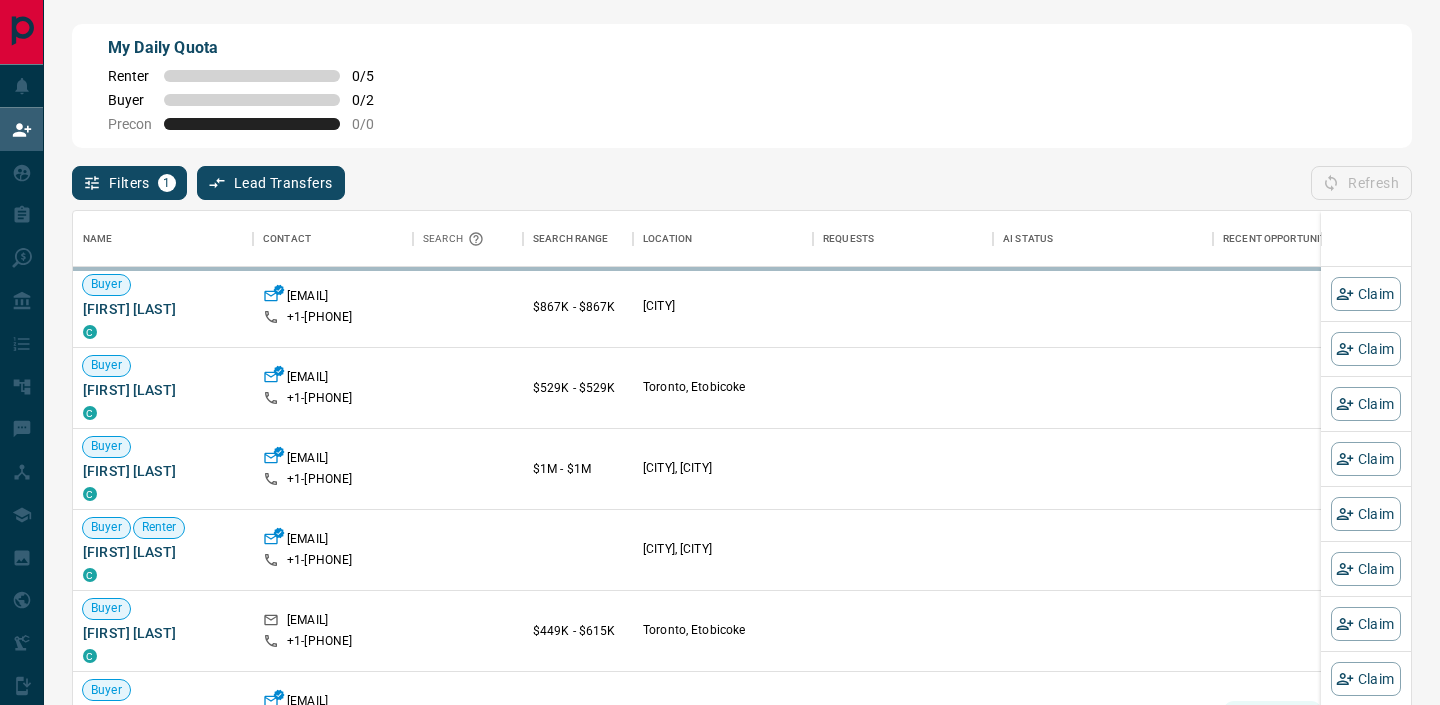 scroll, scrollTop: 1, scrollLeft: 1, axis: both 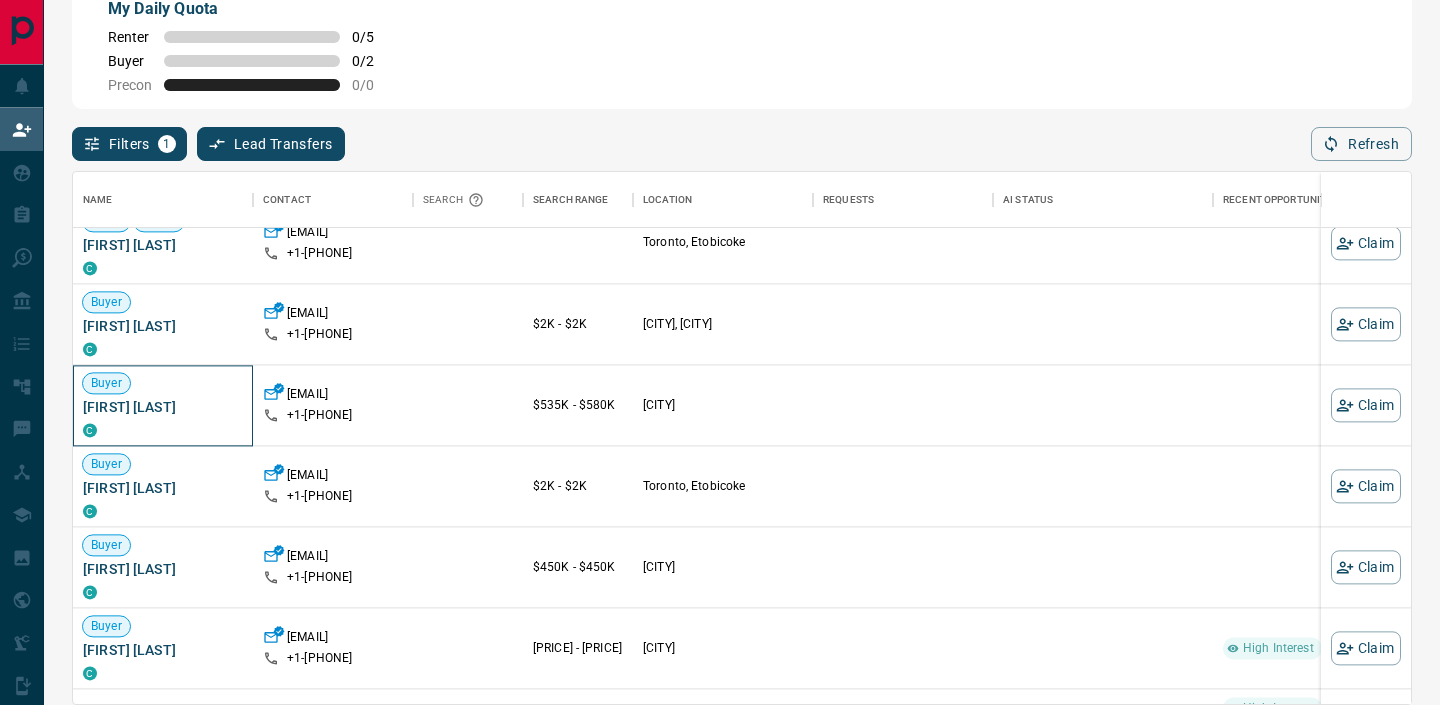 click on "[FIRST] [LAST]" at bounding box center (163, 407) 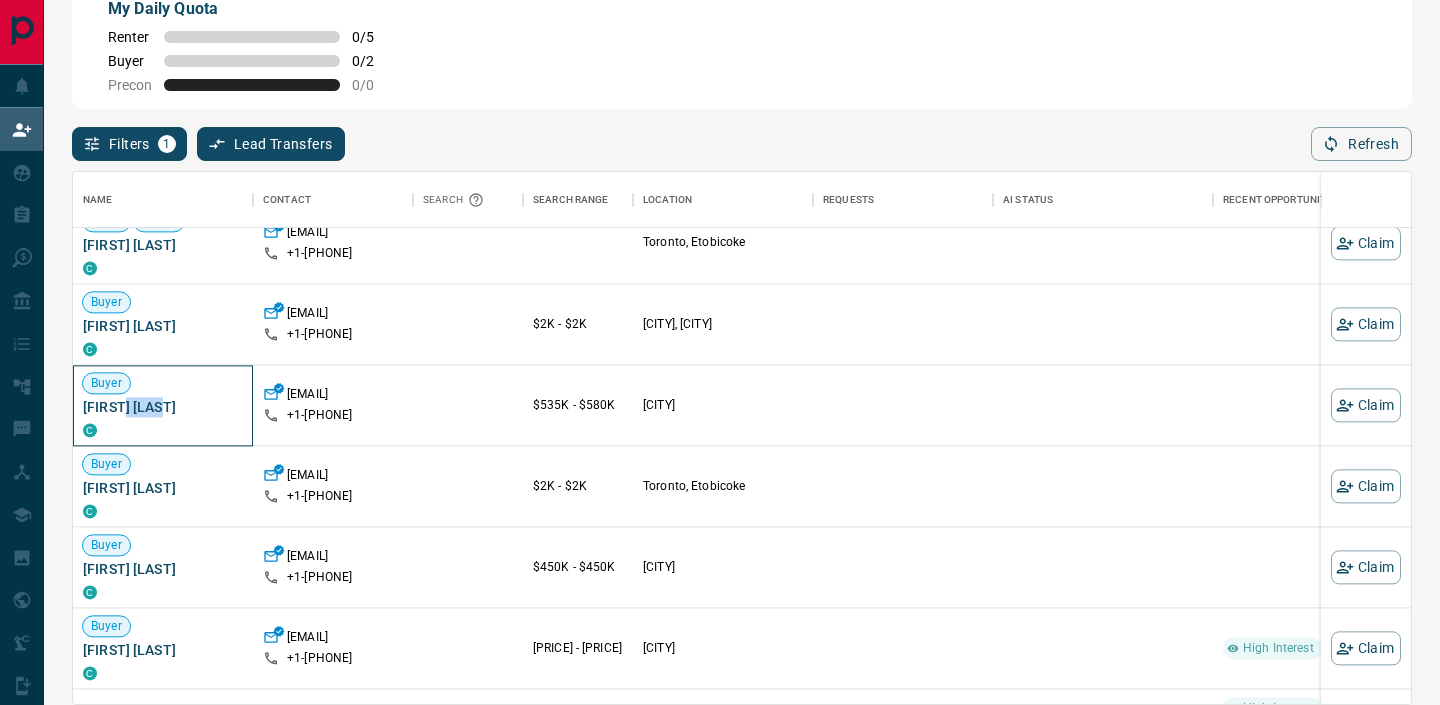 click on "[FIRST] [LAST]" at bounding box center [163, 407] 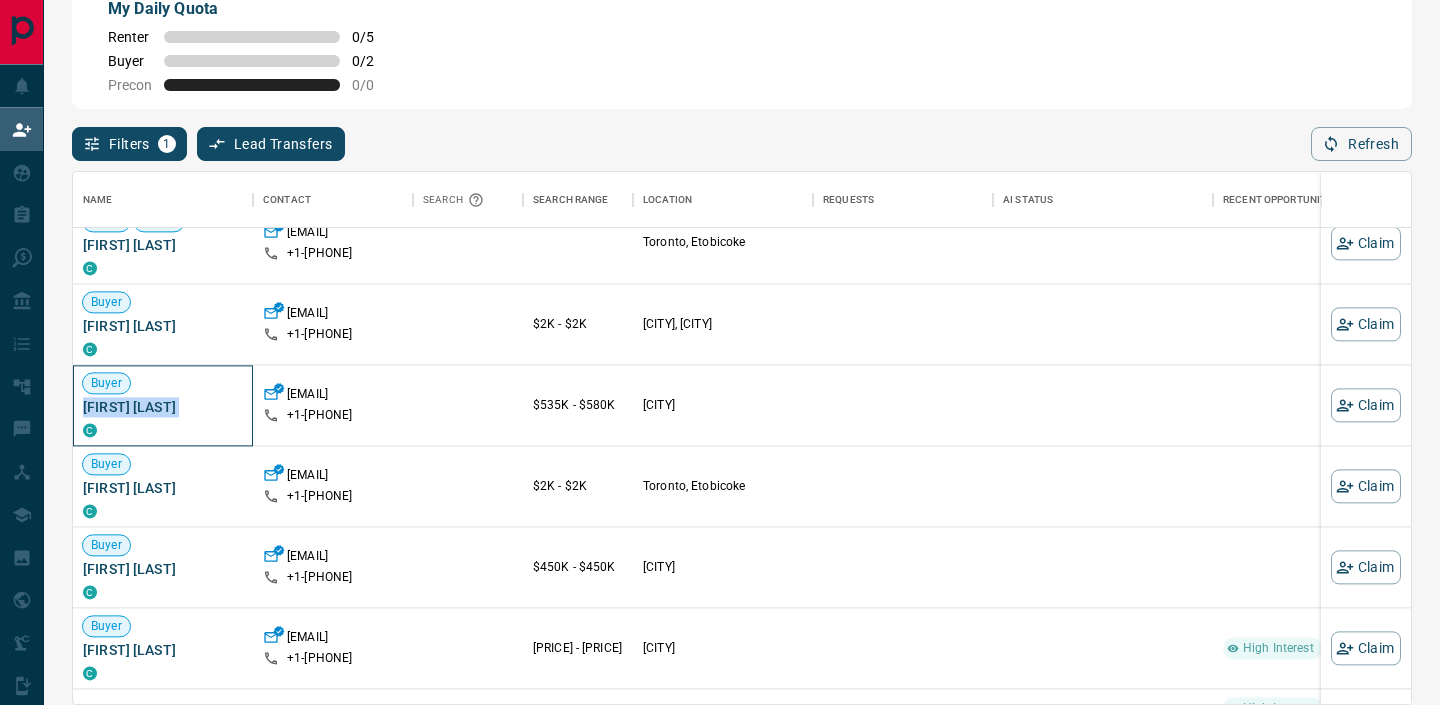 click on "[FIRST] [LAST]" at bounding box center [163, 407] 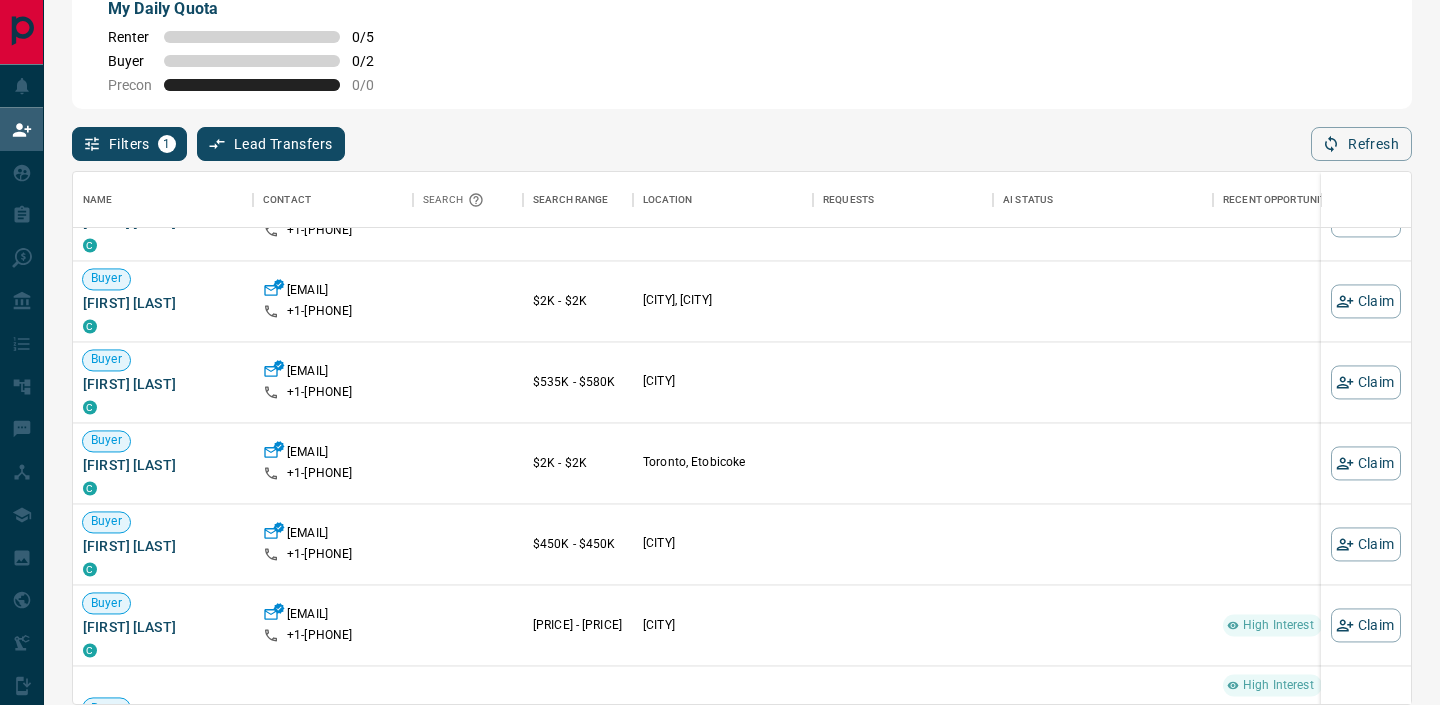 scroll, scrollTop: 2311, scrollLeft: 0, axis: vertical 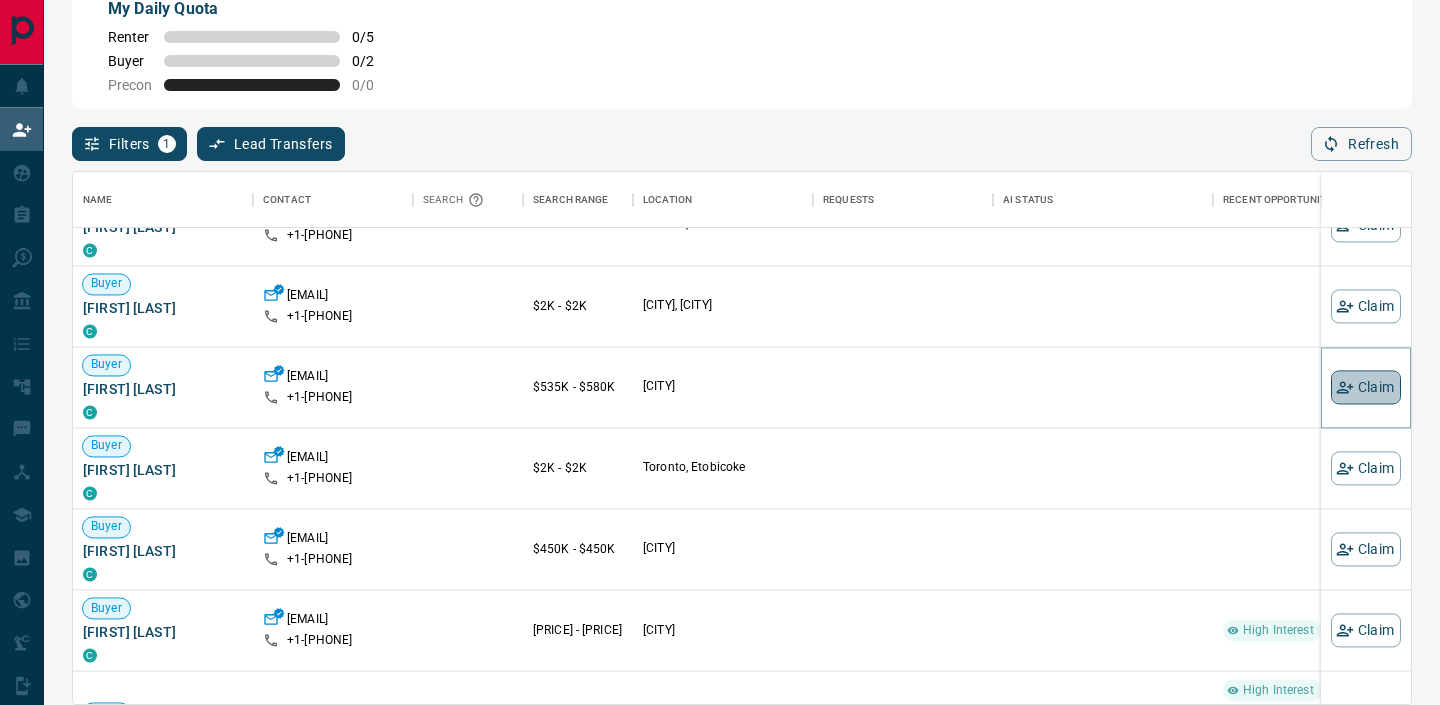 click on "Claim" at bounding box center (1366, 387) 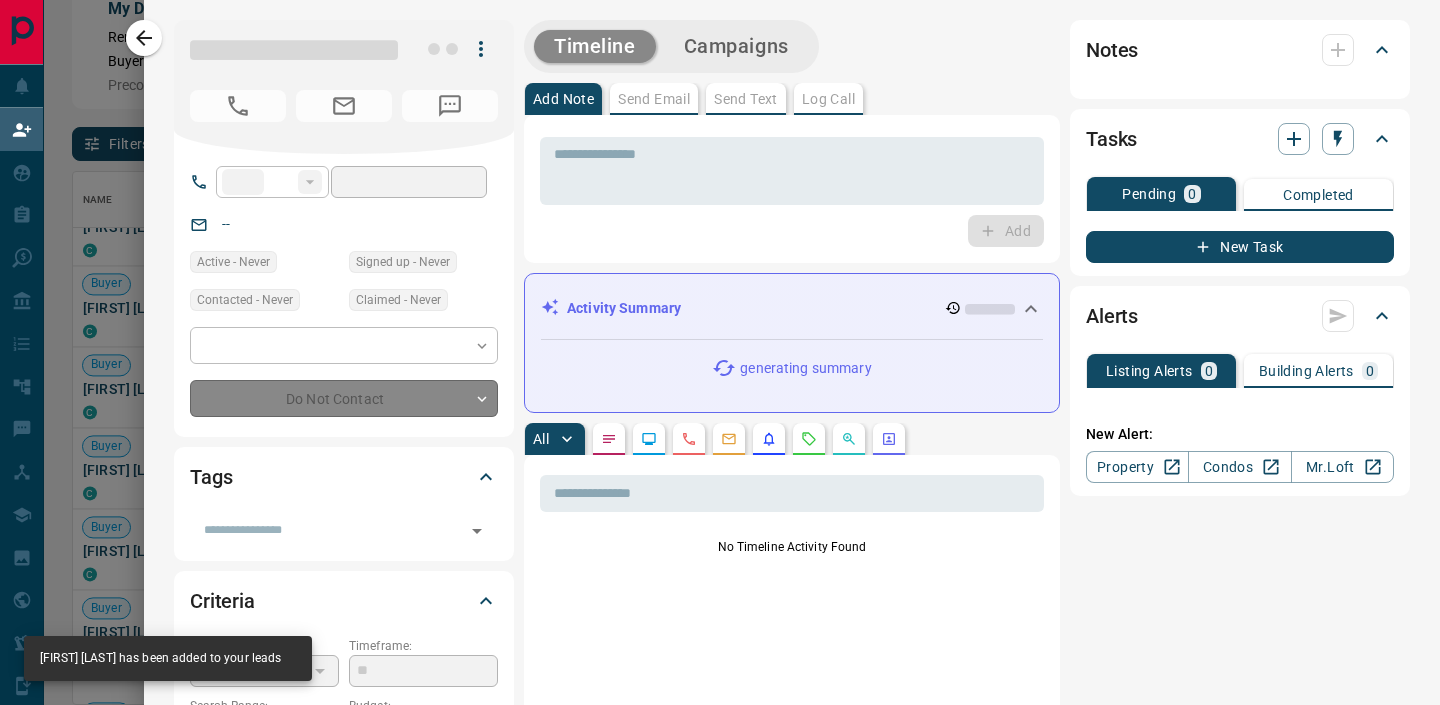type on "**" 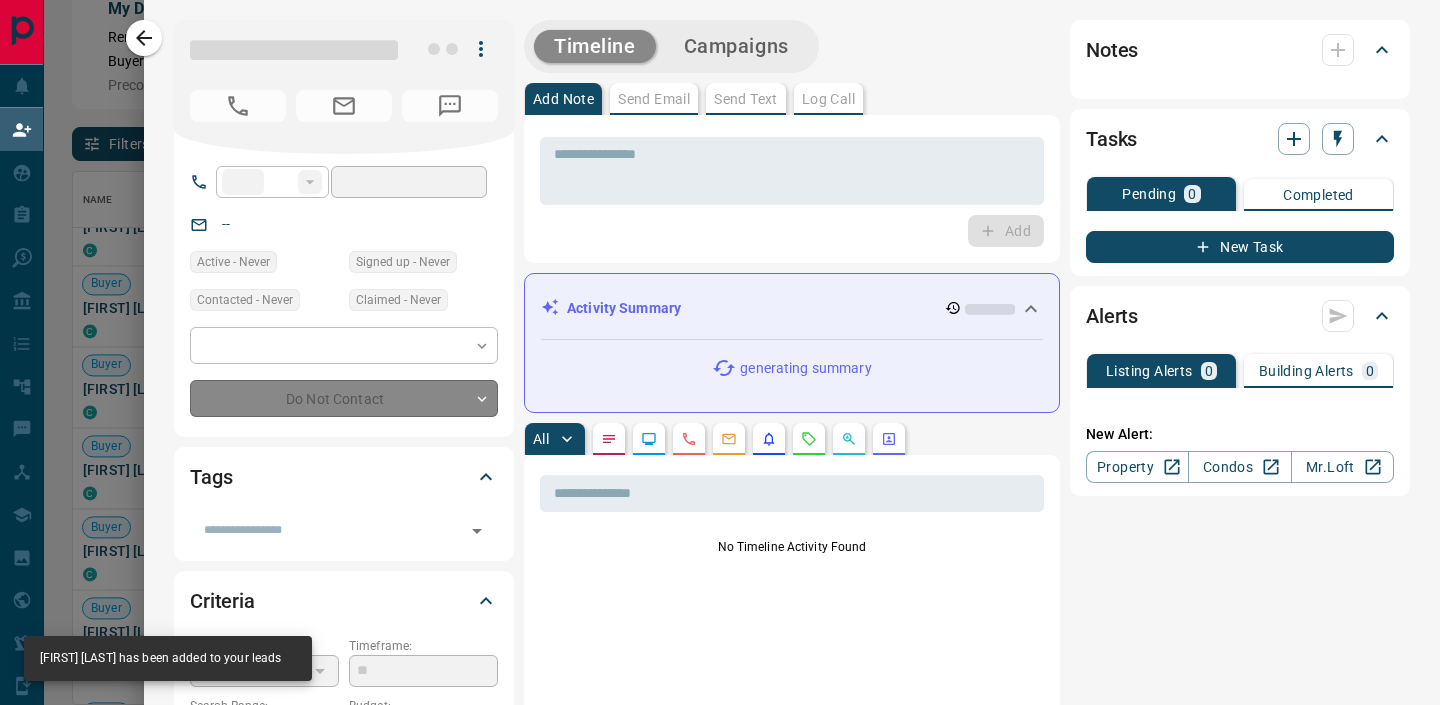 type on "**********" 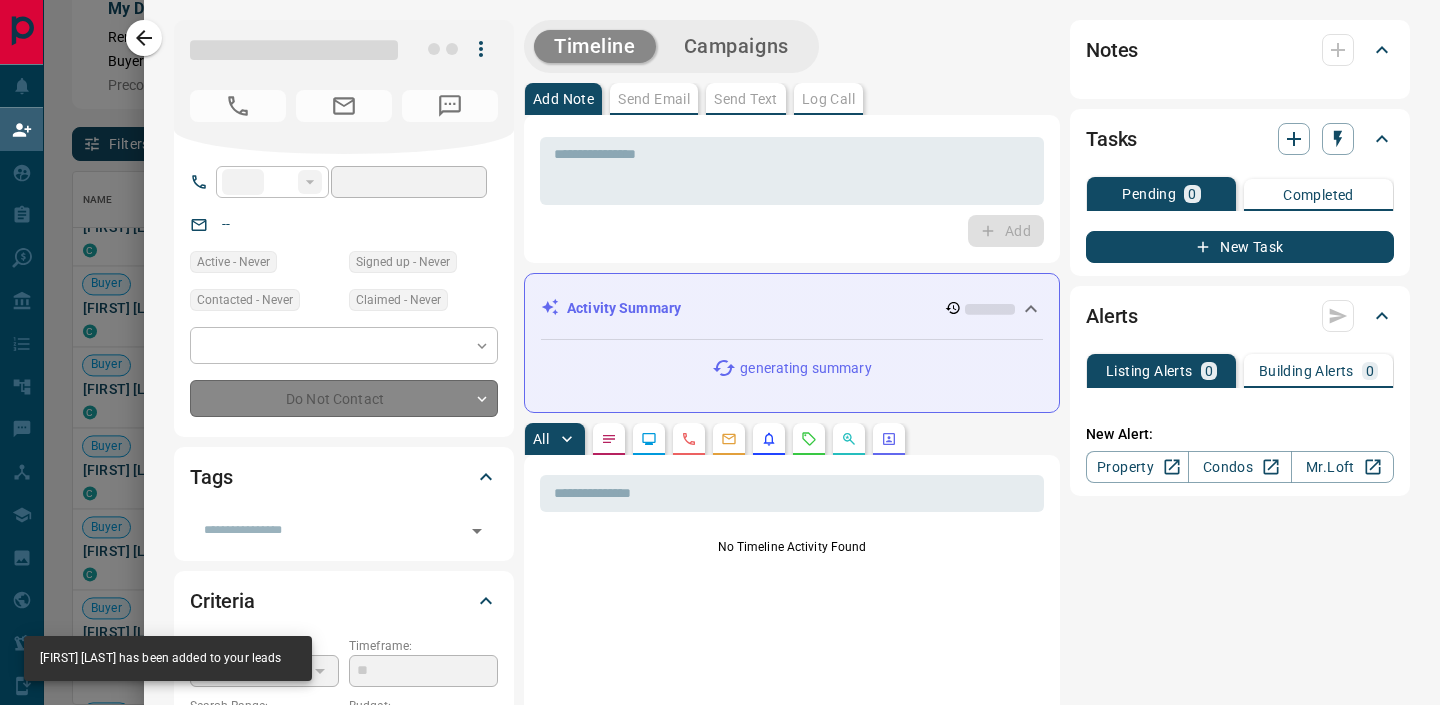type on "**********" 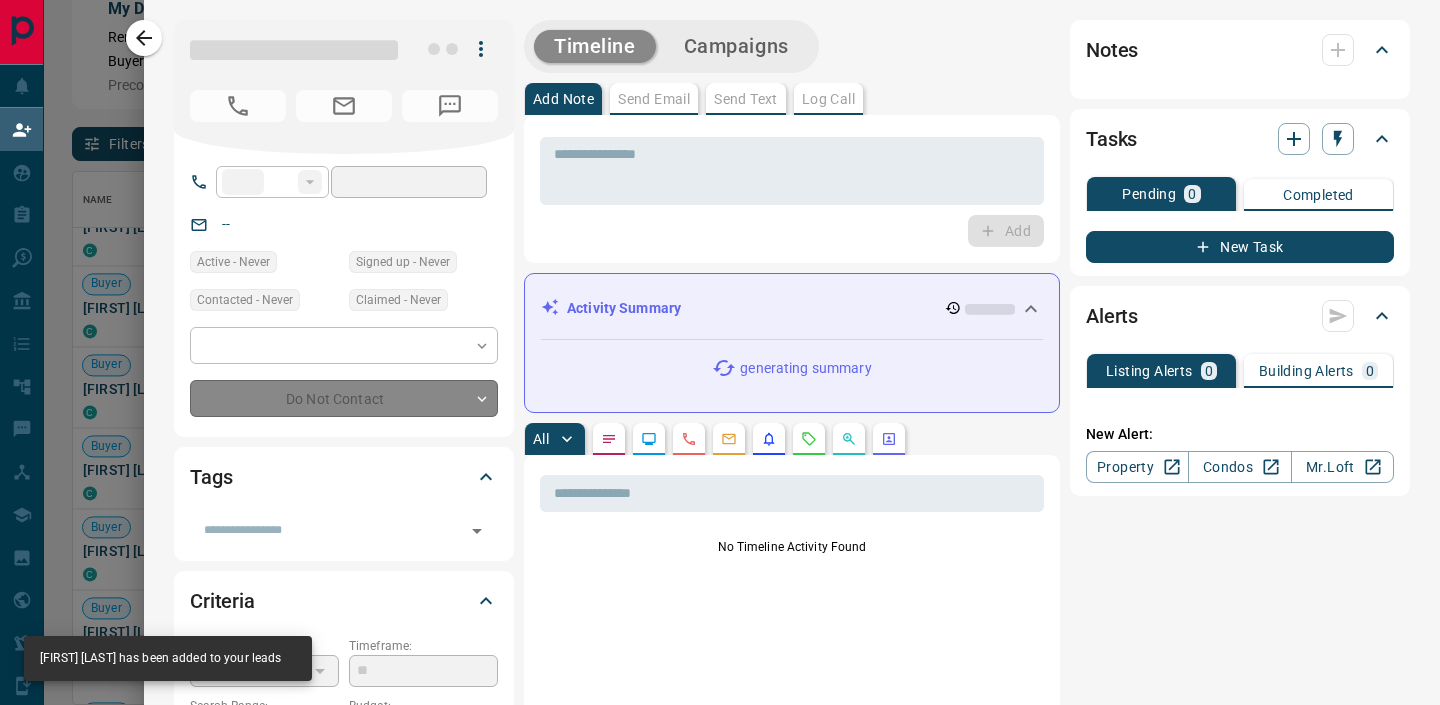 type on "**" 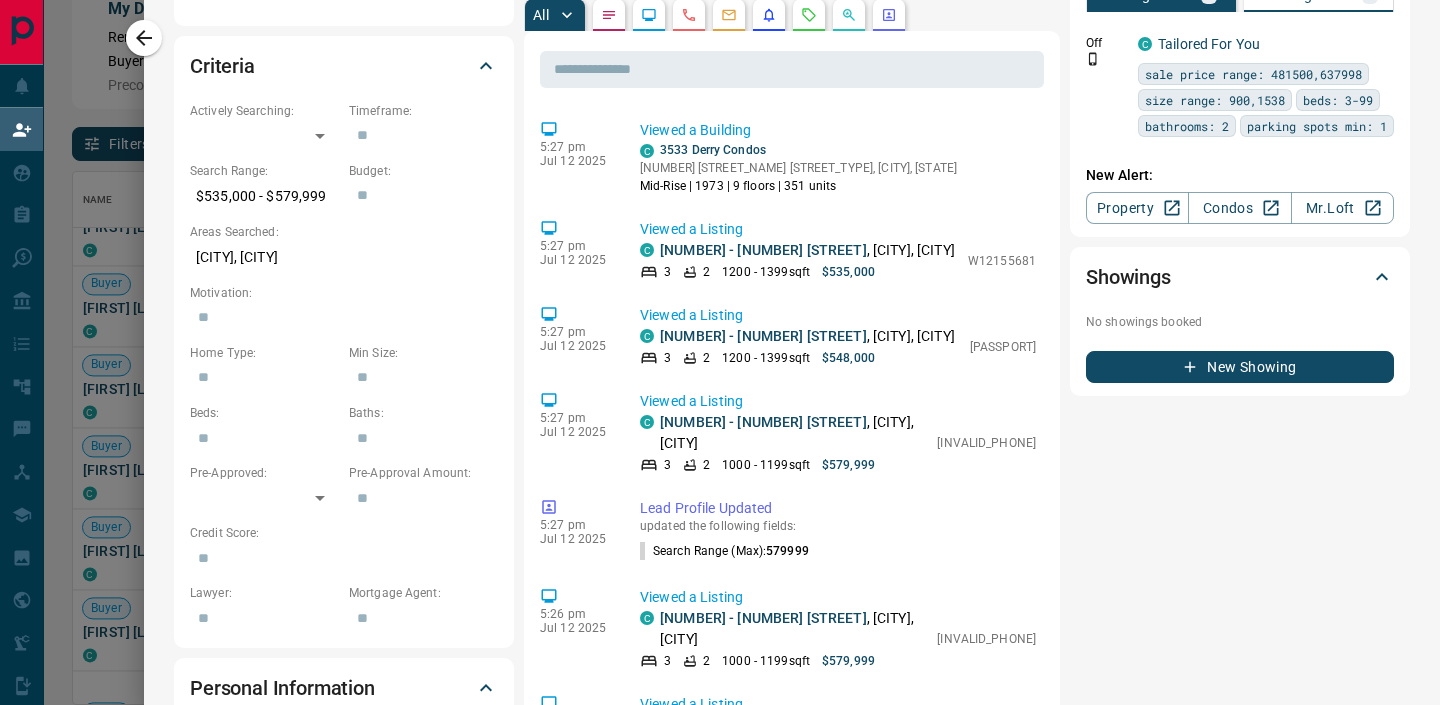 scroll, scrollTop: 540, scrollLeft: 0, axis: vertical 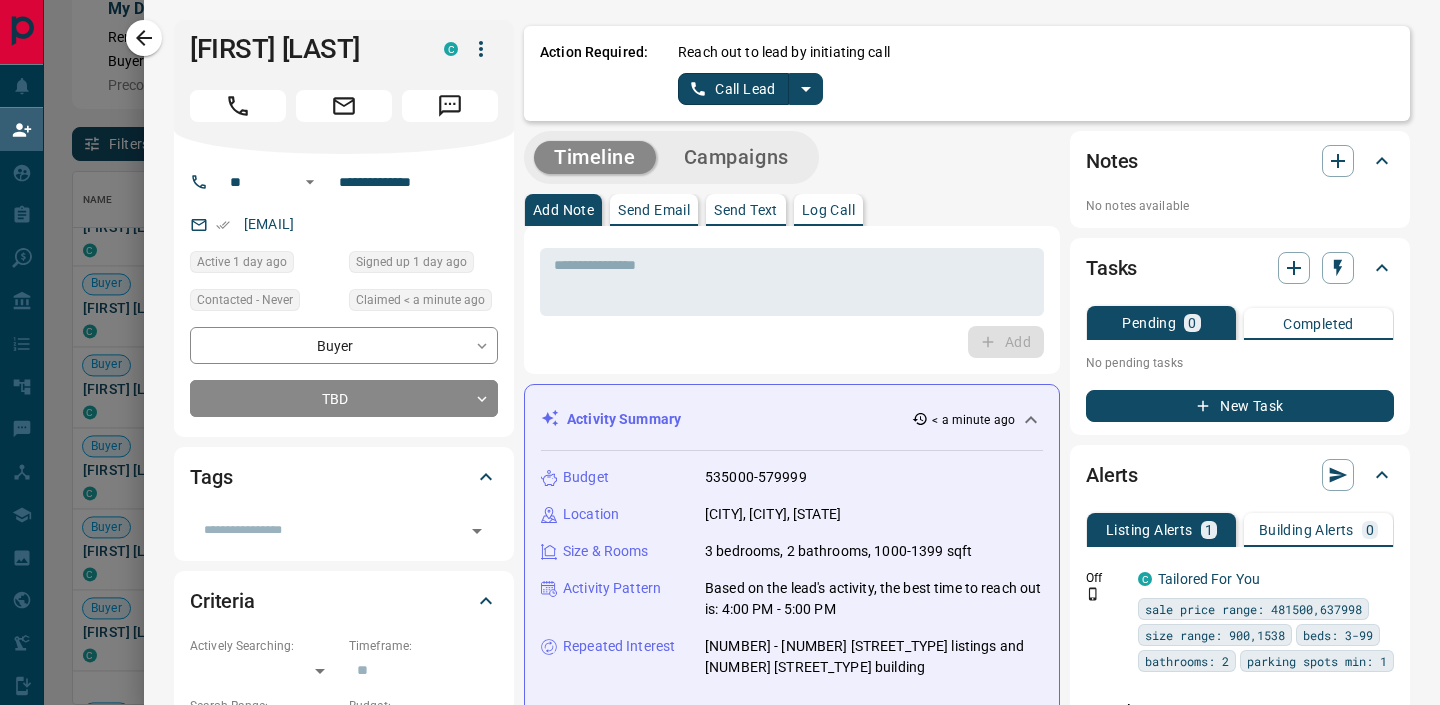 click 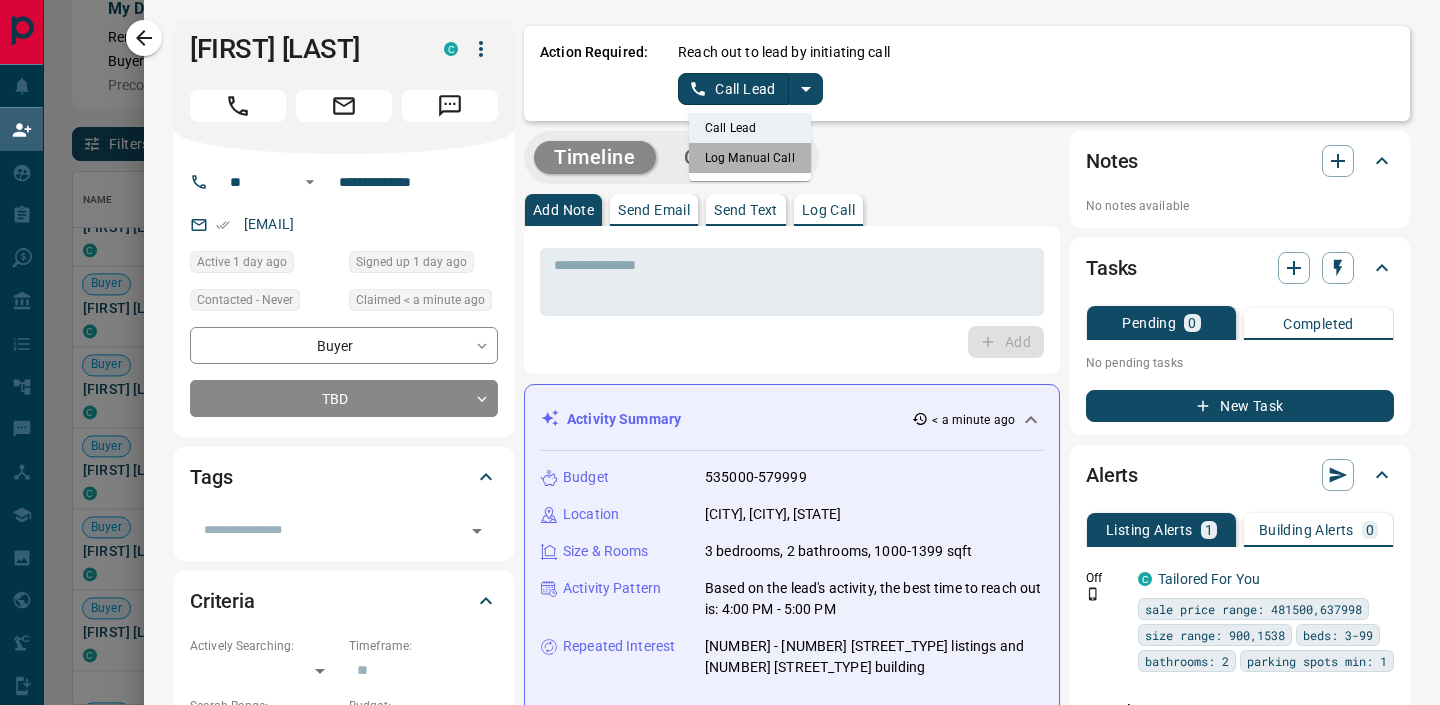 click on "Log Manual Call" at bounding box center [750, 158] 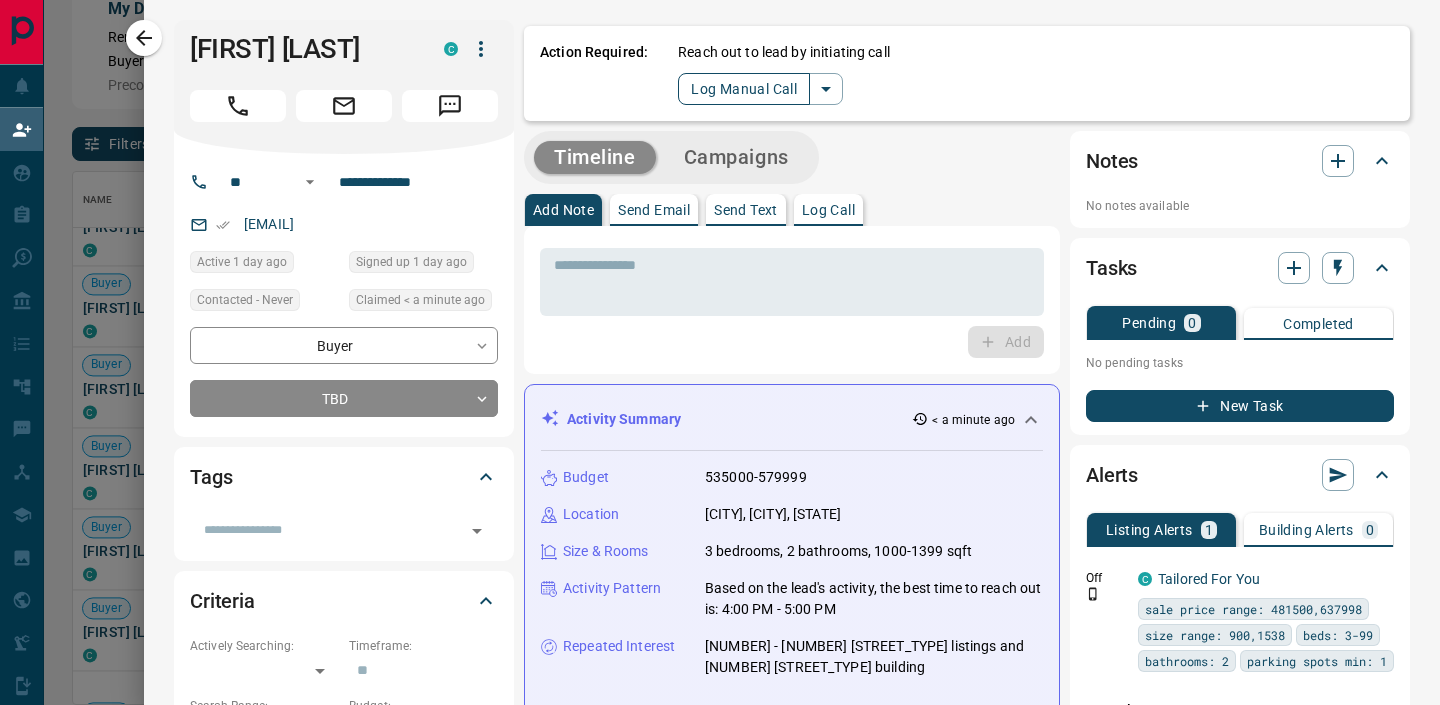 click on "Log Manual Call" at bounding box center (744, 89) 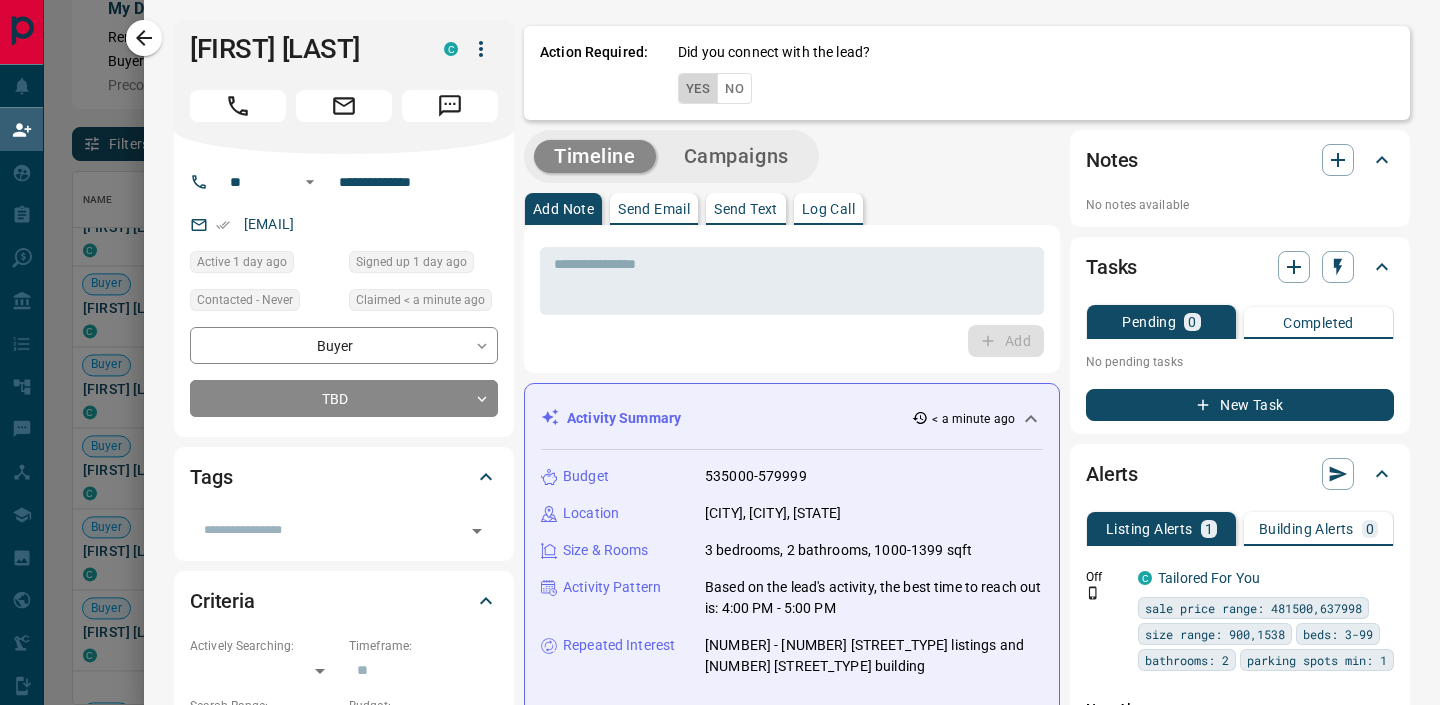 click on "Yes" at bounding box center (698, 88) 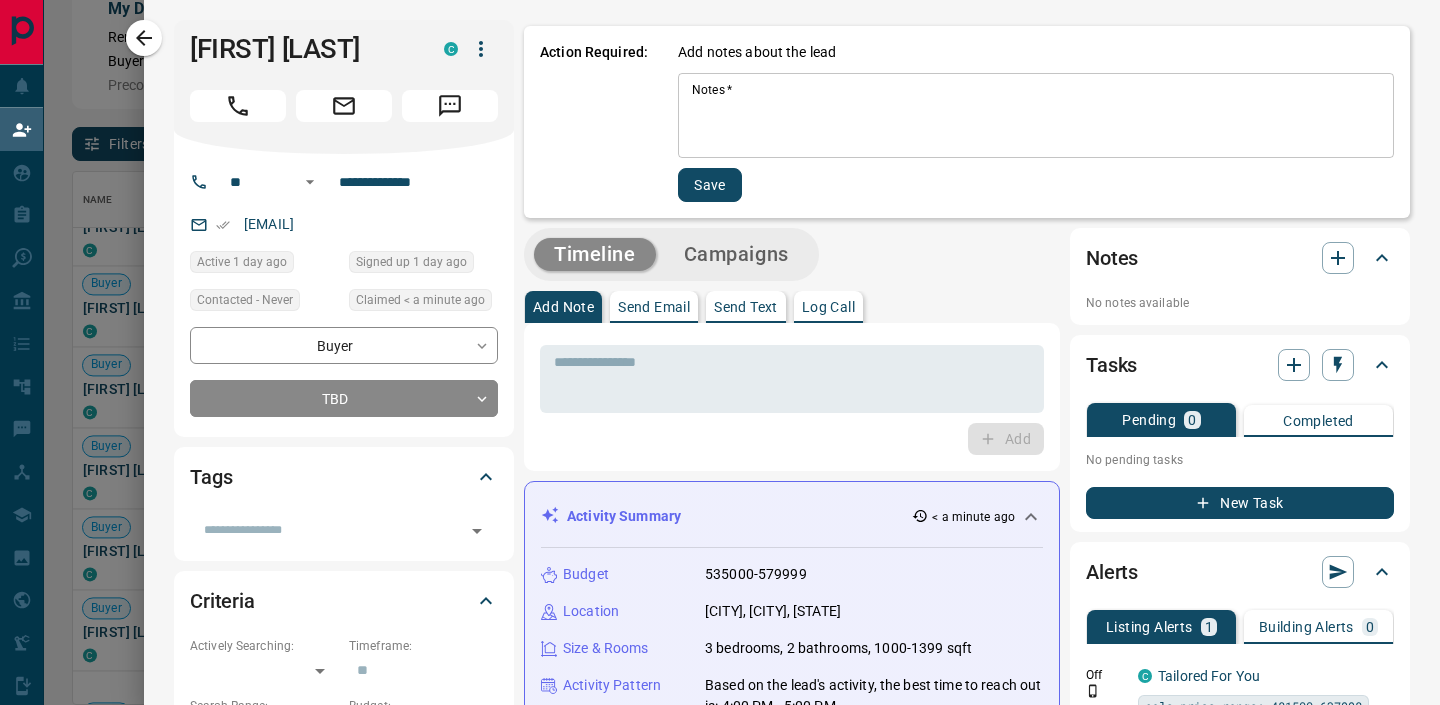 click on "Notes   *" at bounding box center (1036, 116) 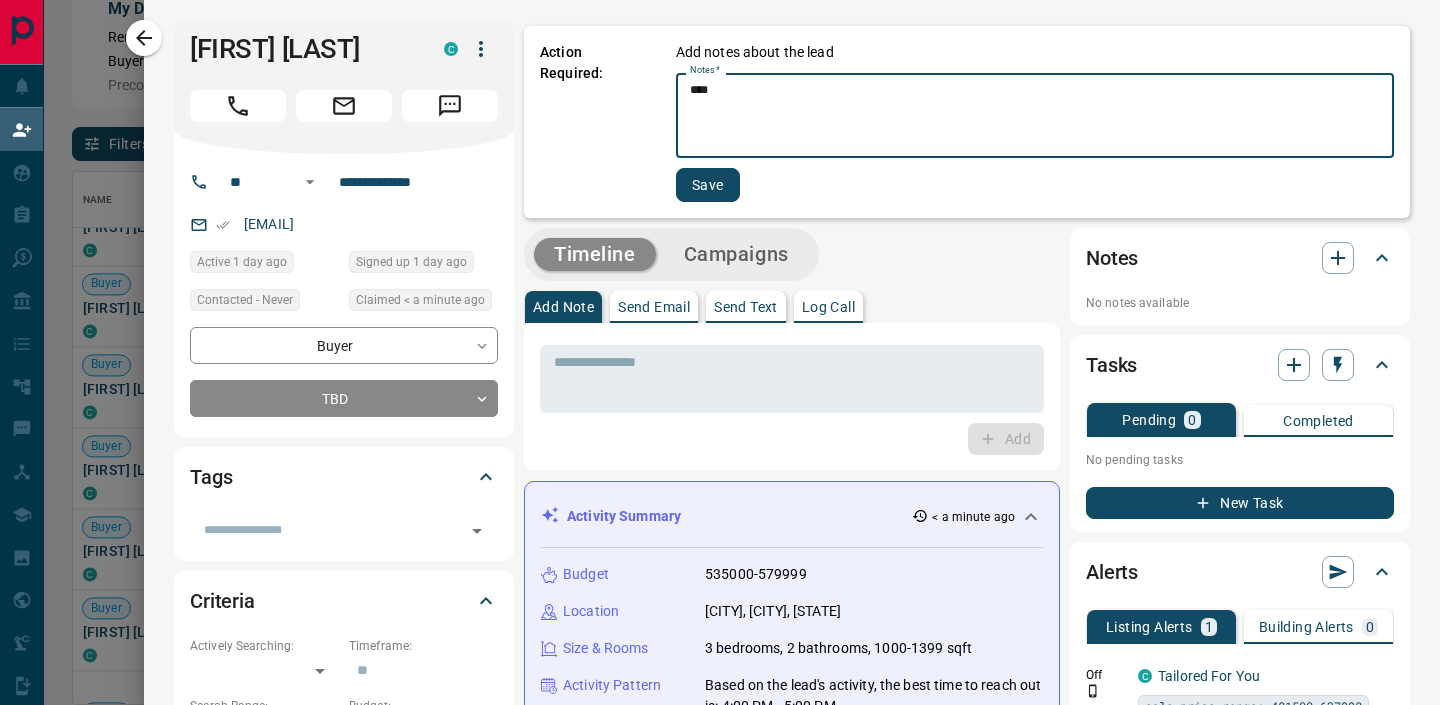 type on "****" 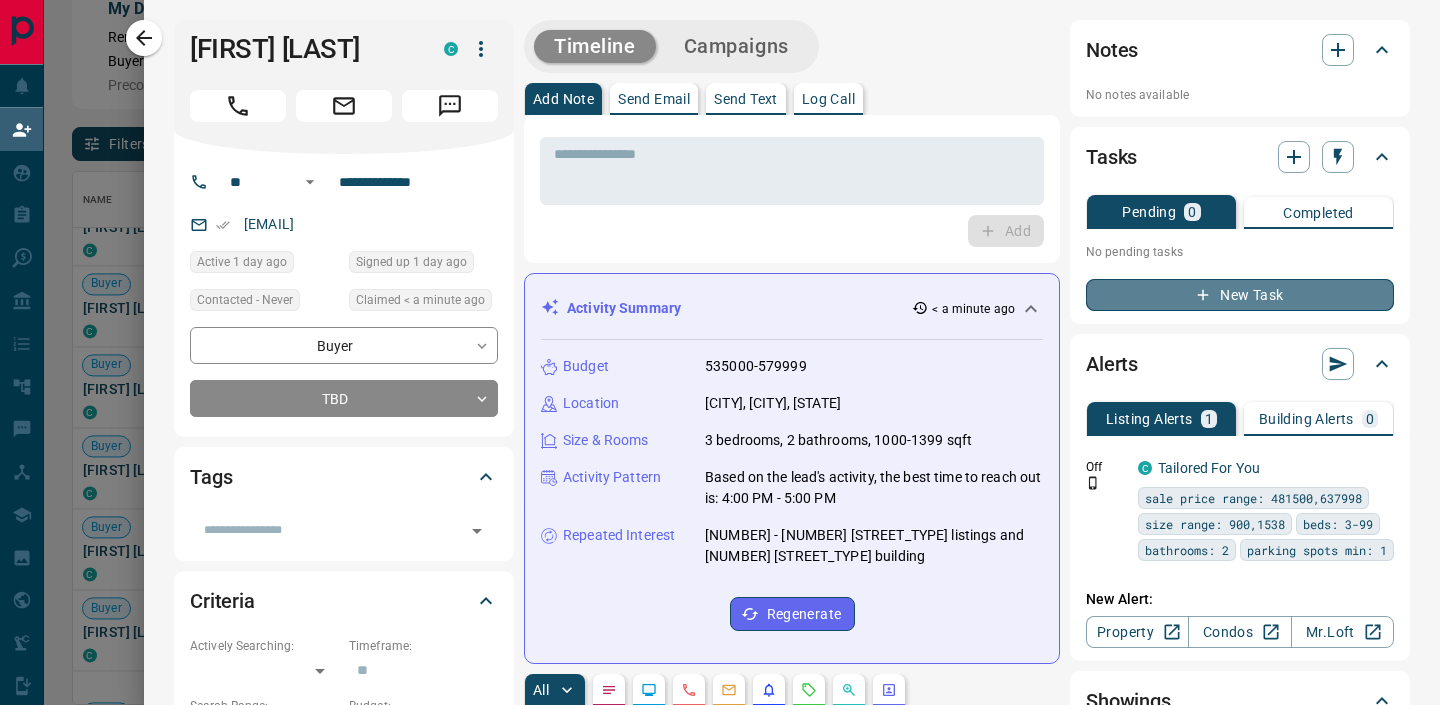 click on "New Task" at bounding box center [1240, 295] 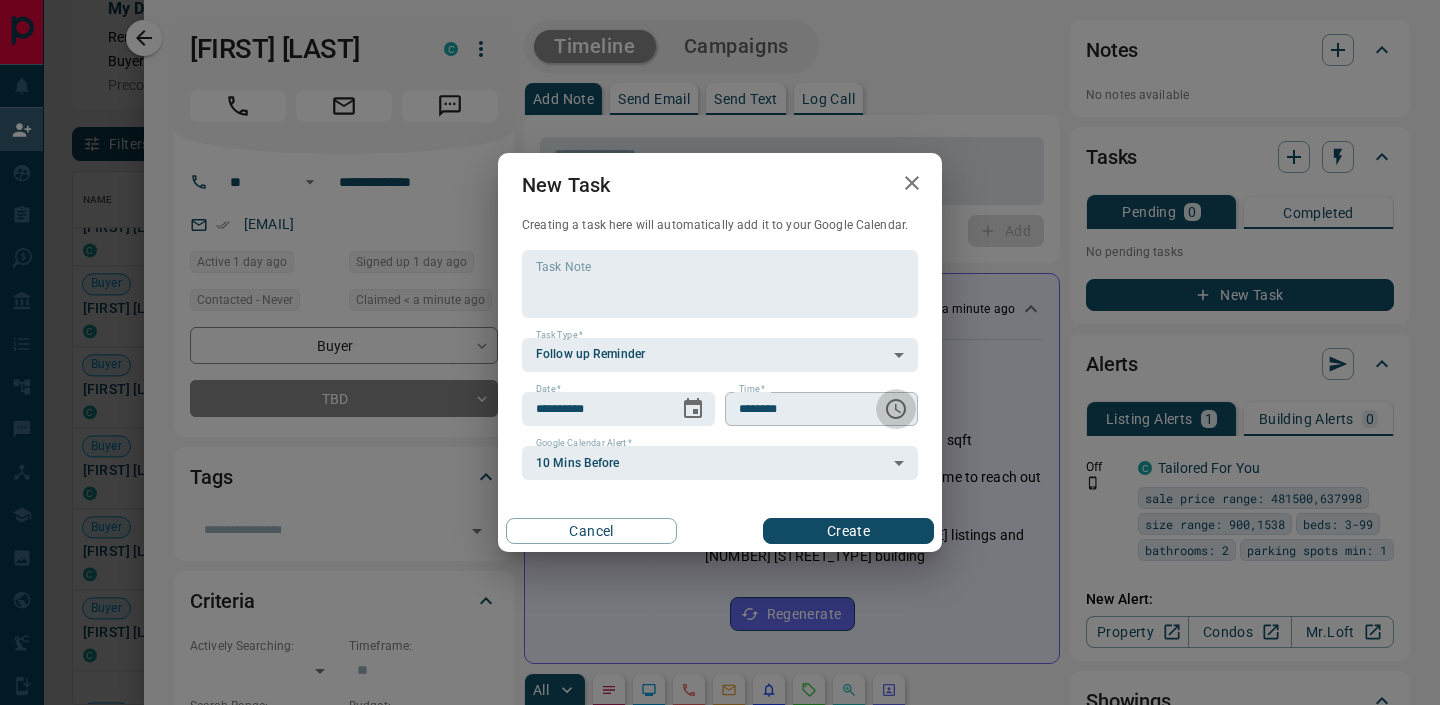 click at bounding box center (896, 409) 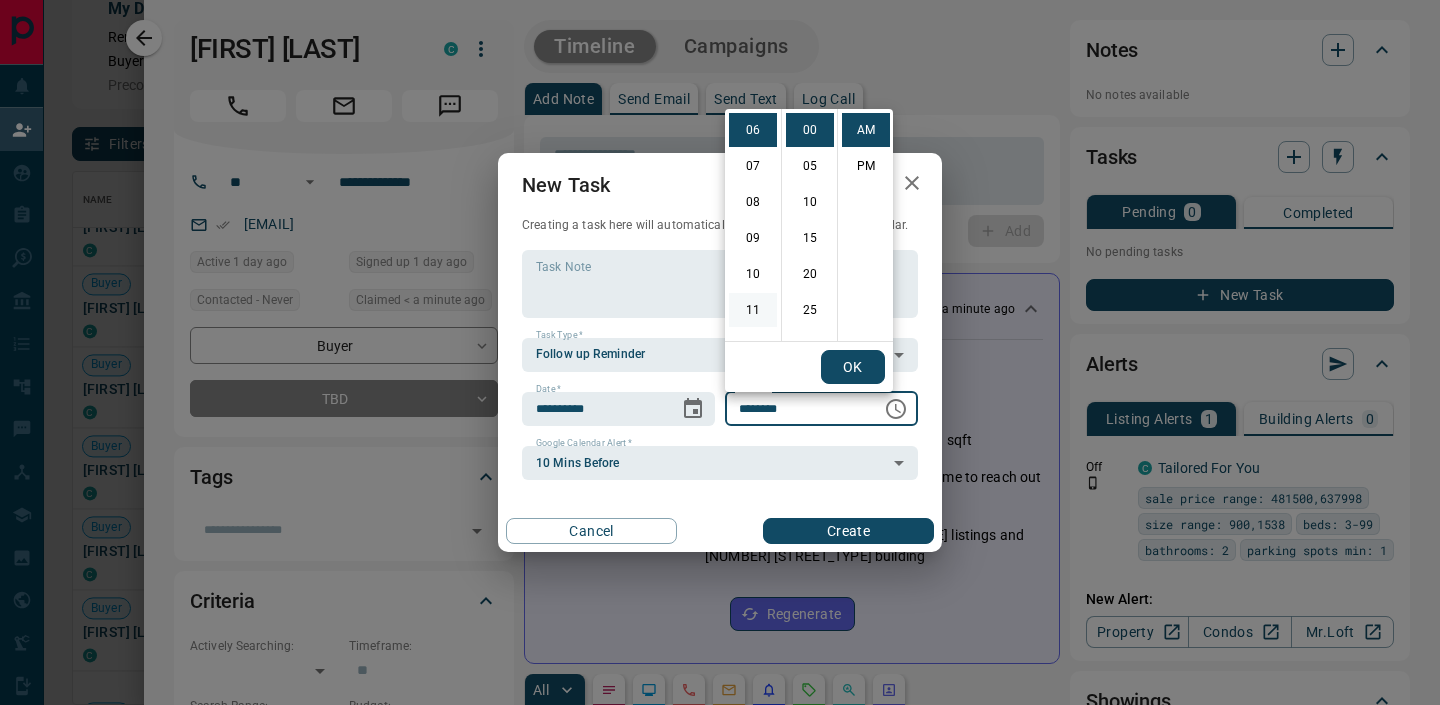 click on "11" at bounding box center [753, 310] 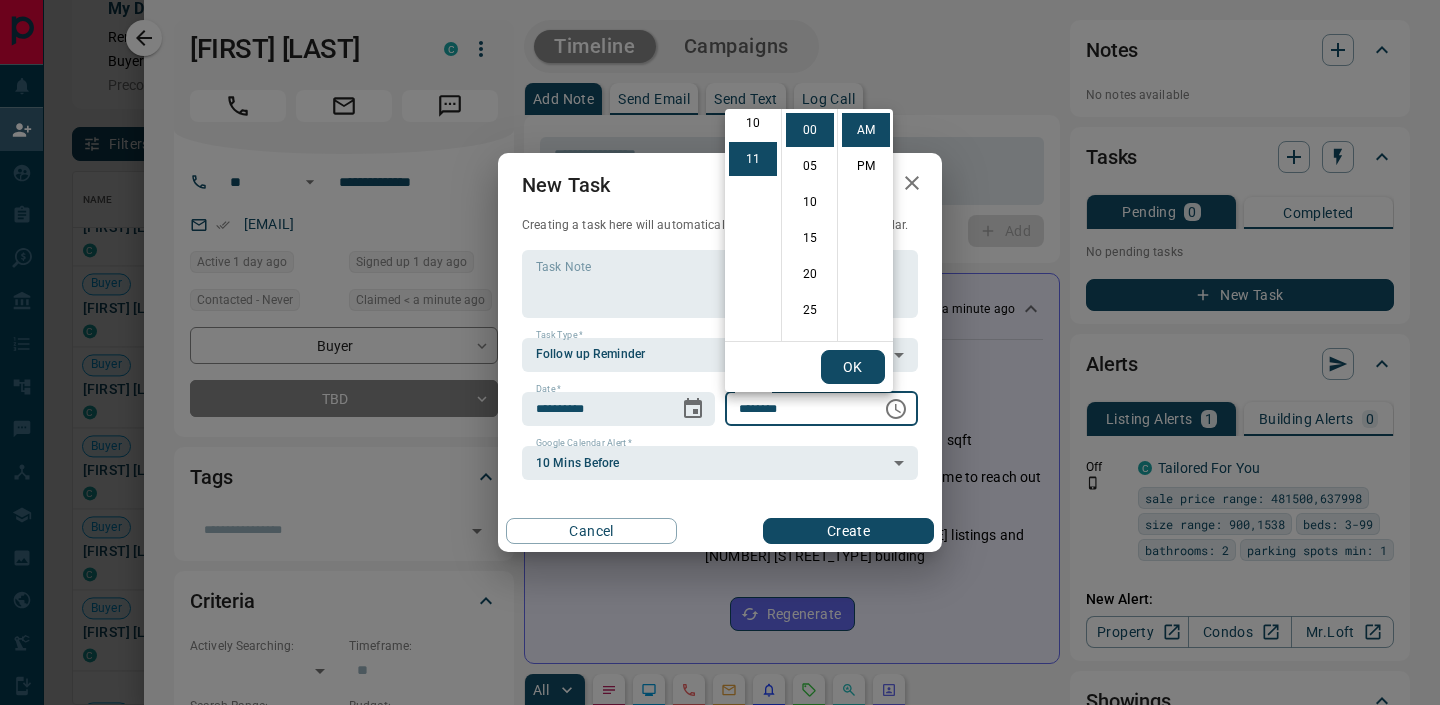 scroll, scrollTop: 390, scrollLeft: 0, axis: vertical 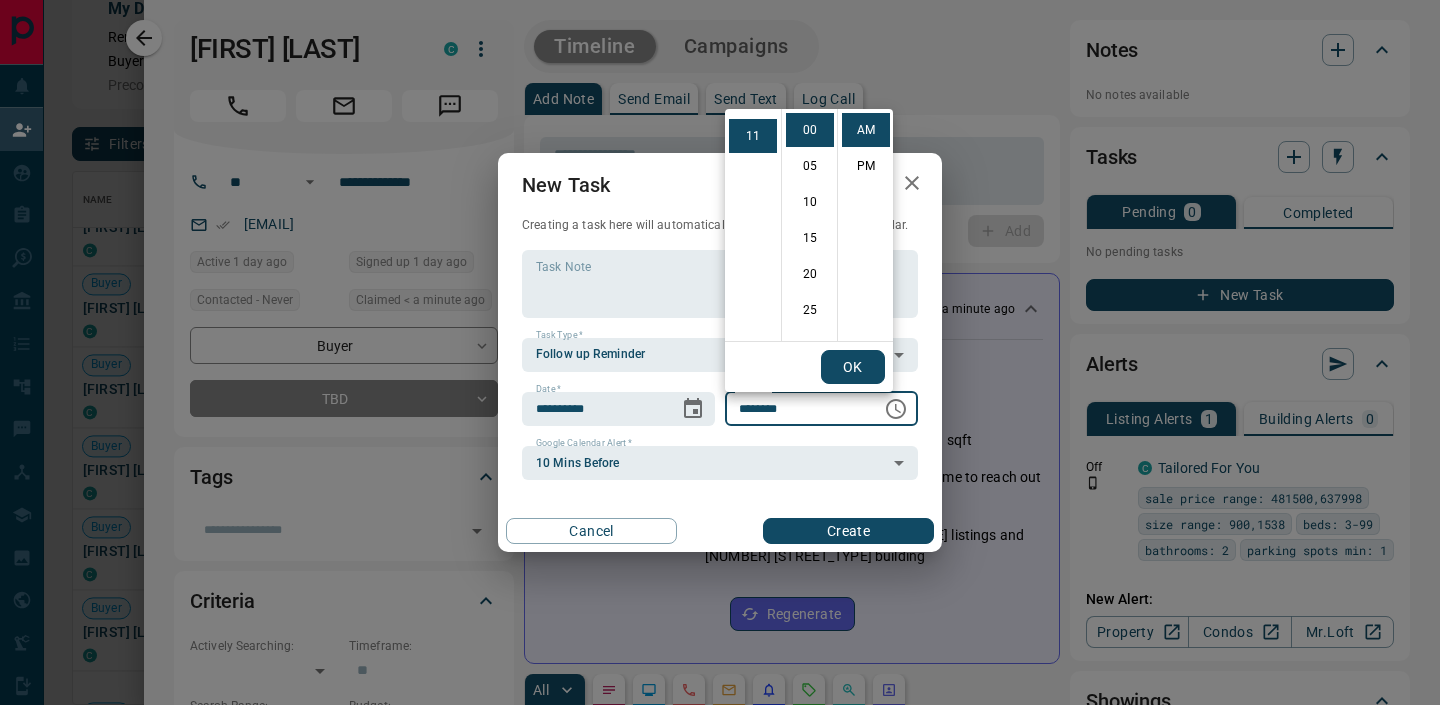 click on "OK" at bounding box center (853, 367) 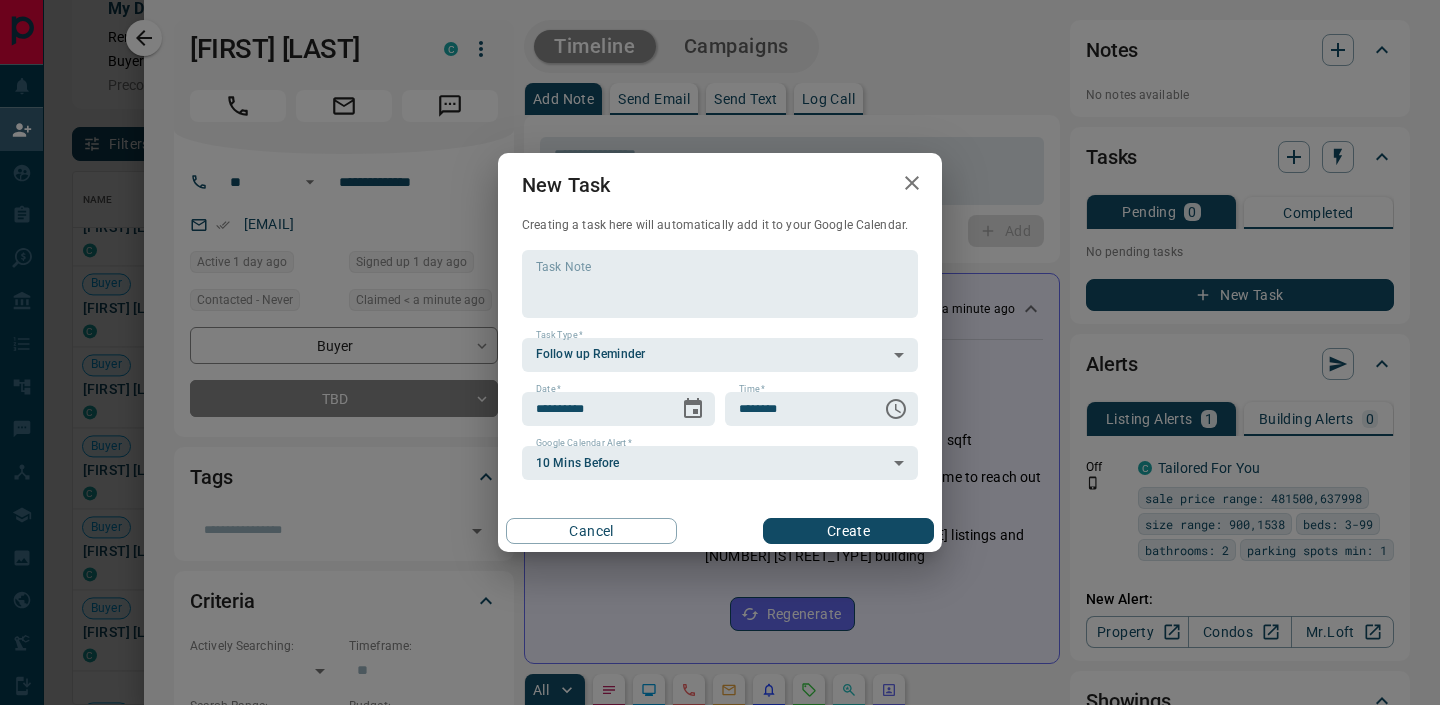 click on "Create" at bounding box center [848, 531] 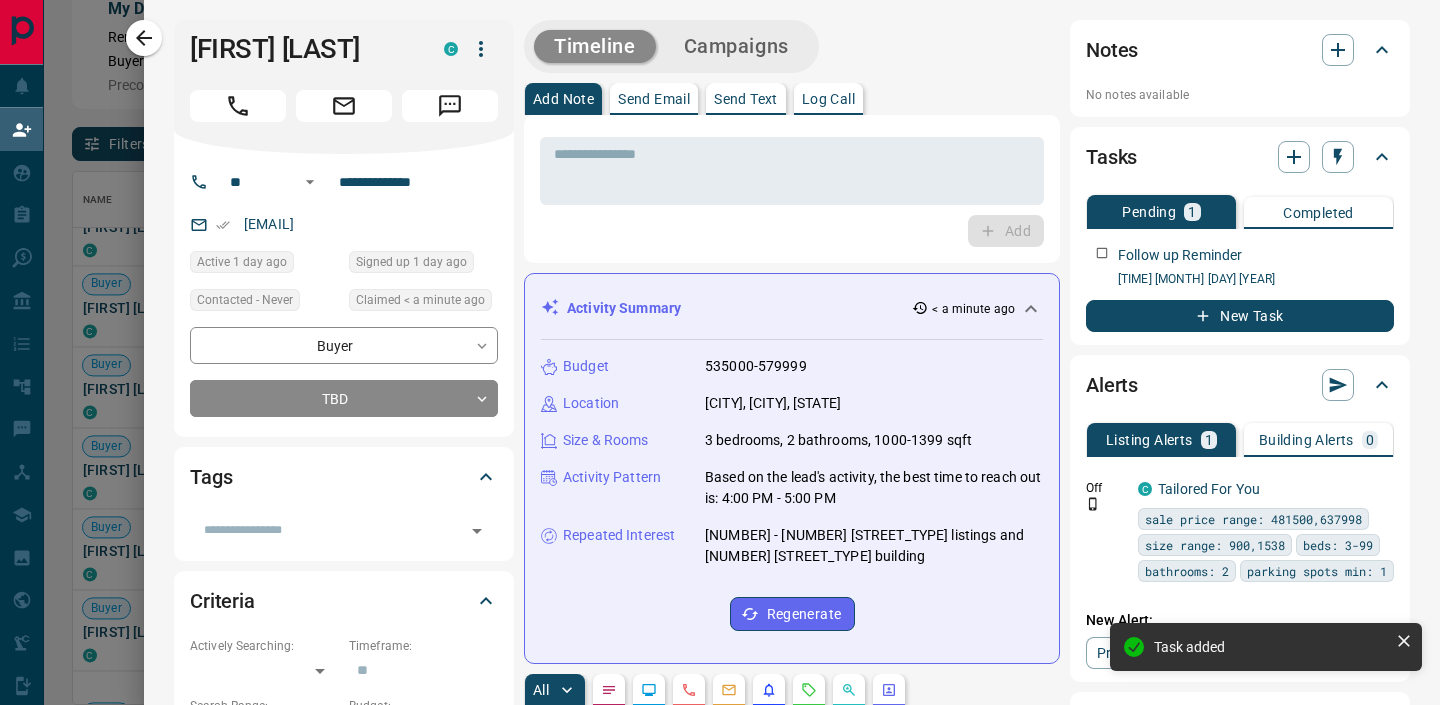 click at bounding box center (720, 352) 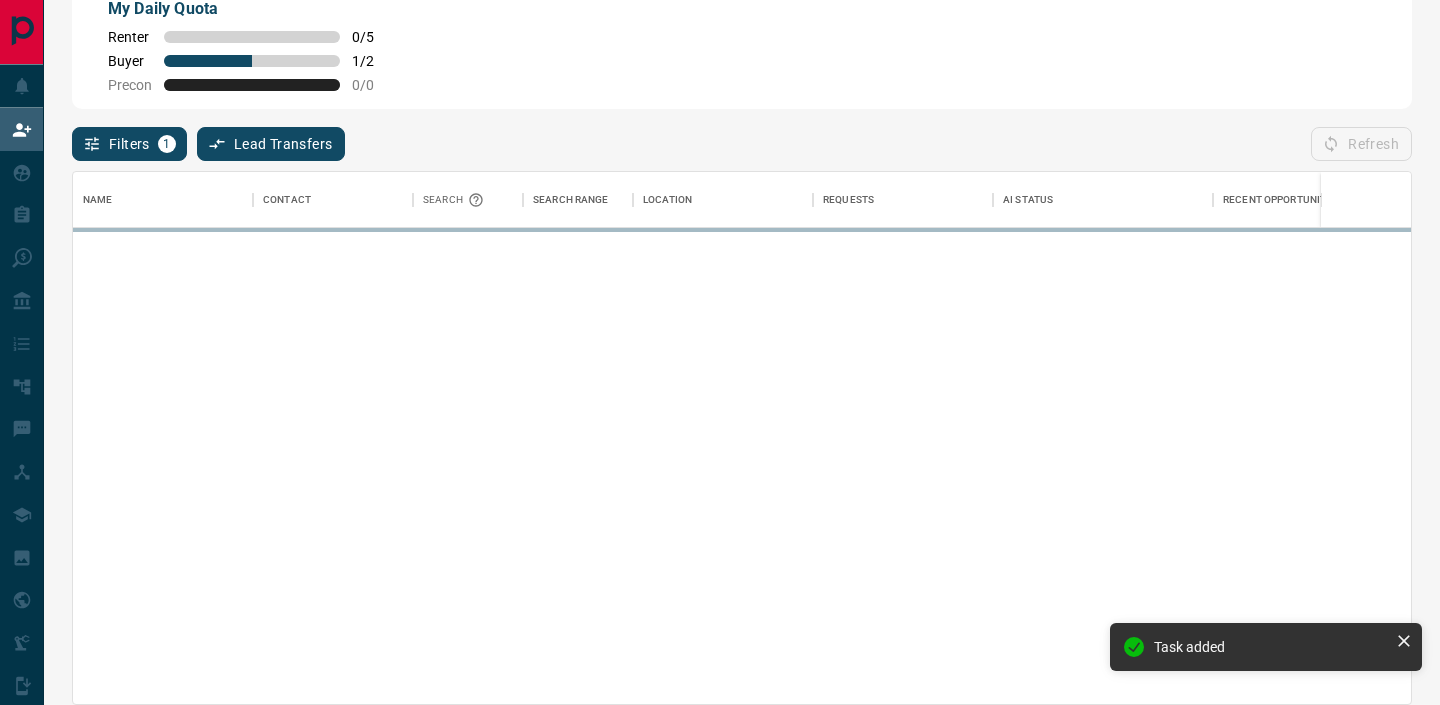 scroll, scrollTop: 1, scrollLeft: 1, axis: both 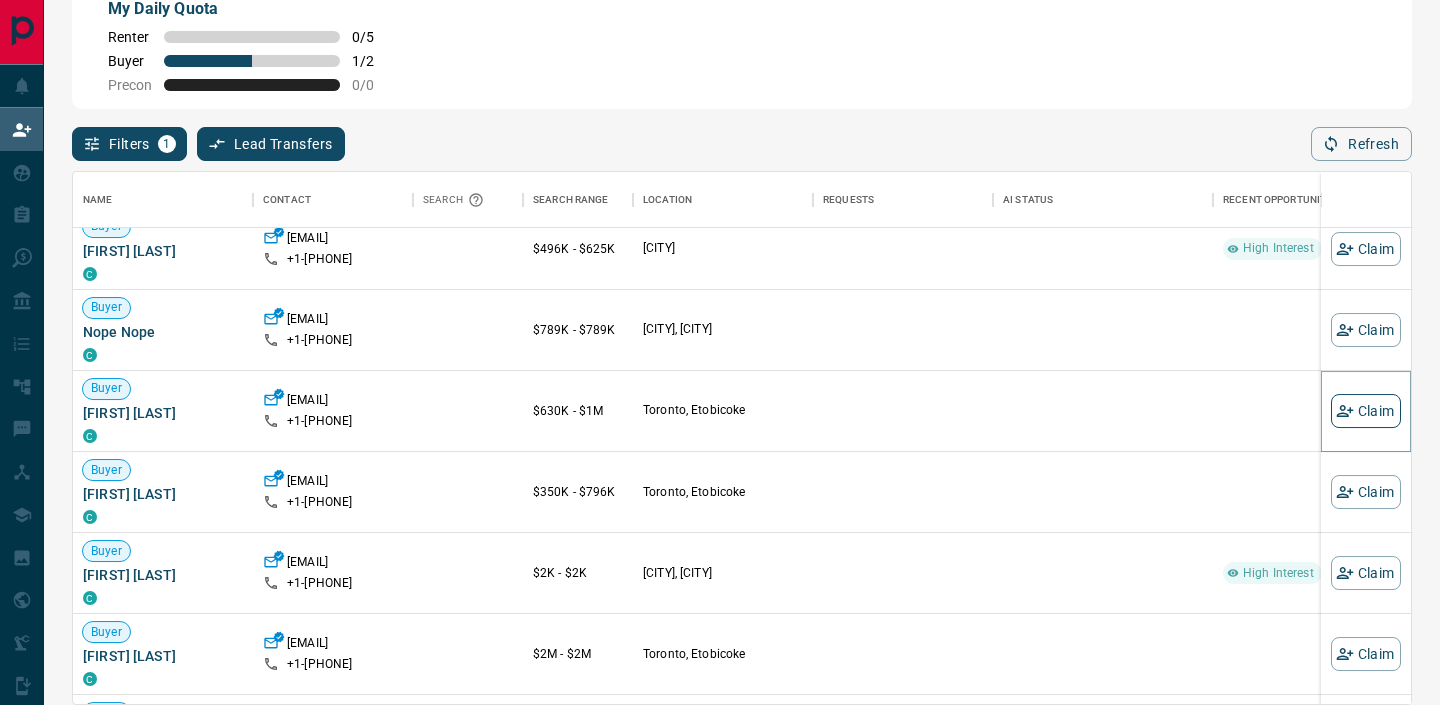 click on "Claim" at bounding box center (1366, 411) 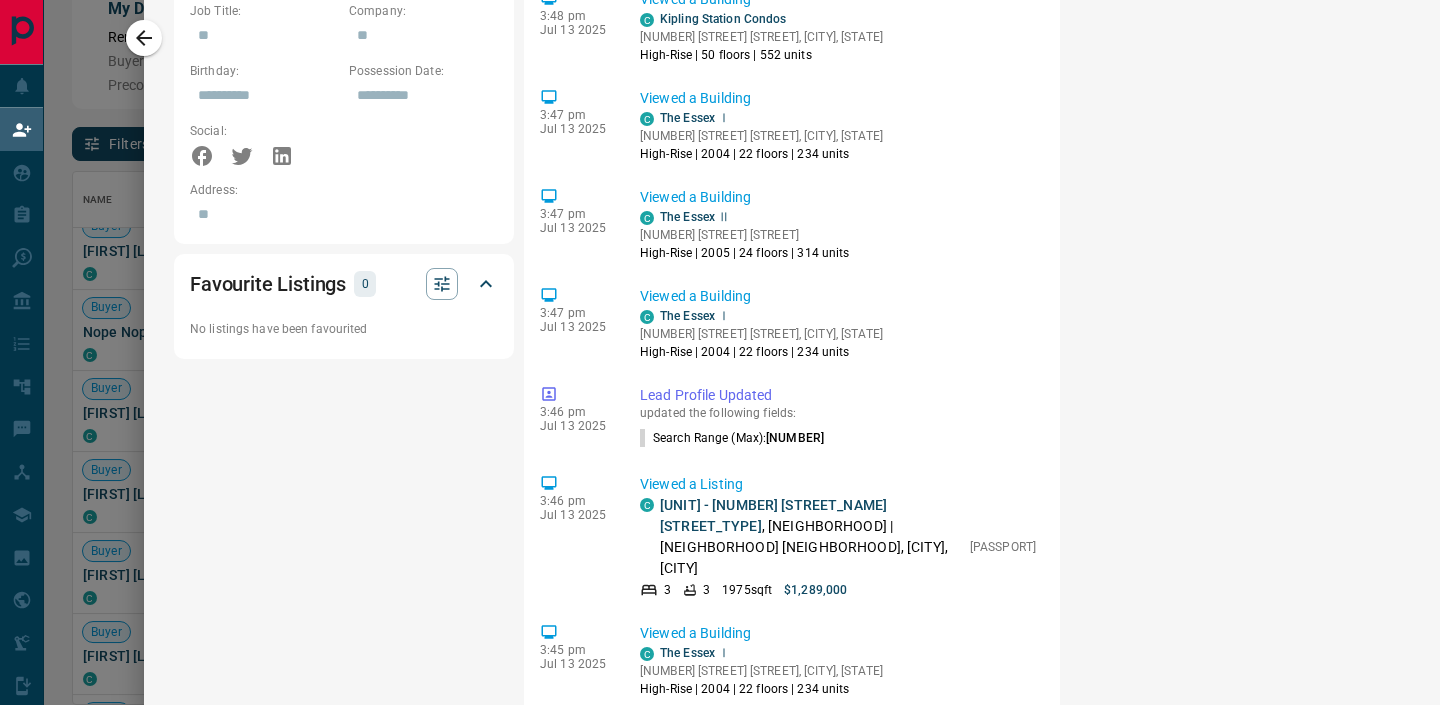 scroll, scrollTop: 1292, scrollLeft: 0, axis: vertical 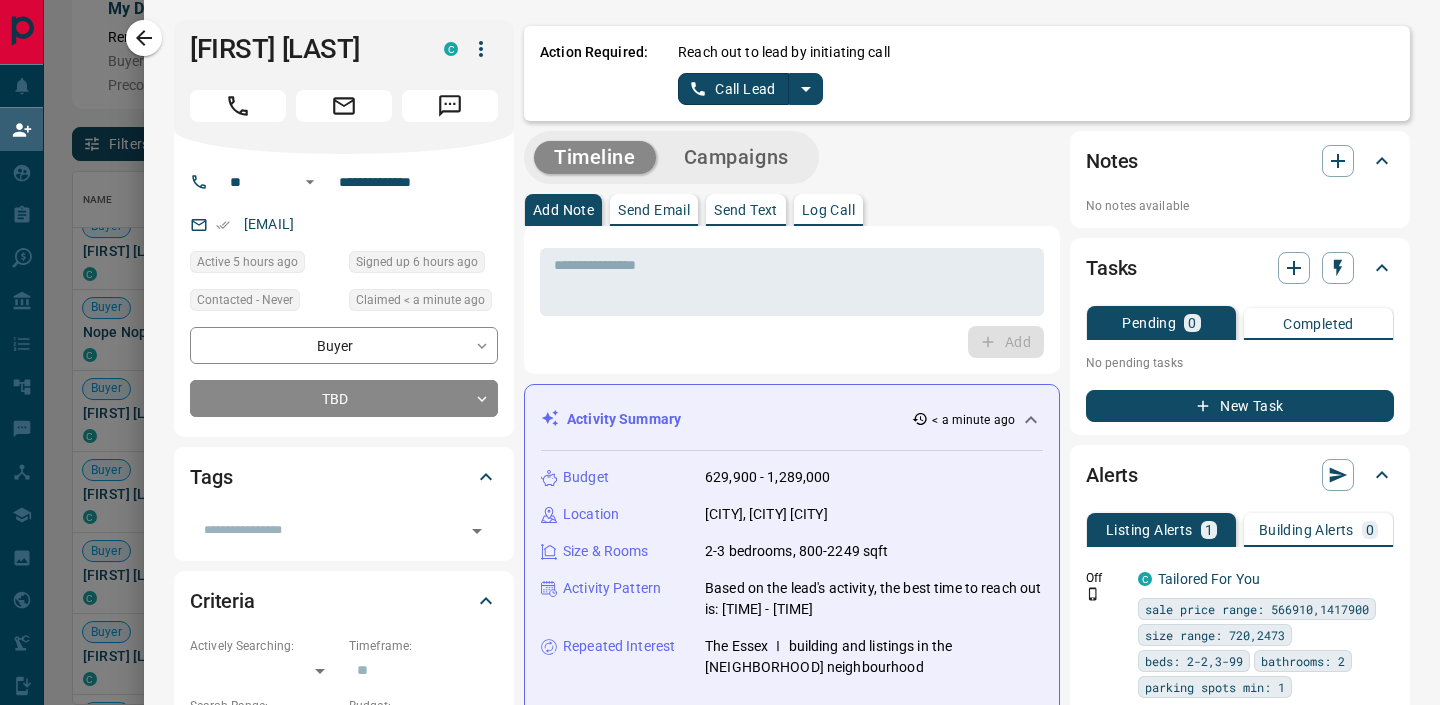click 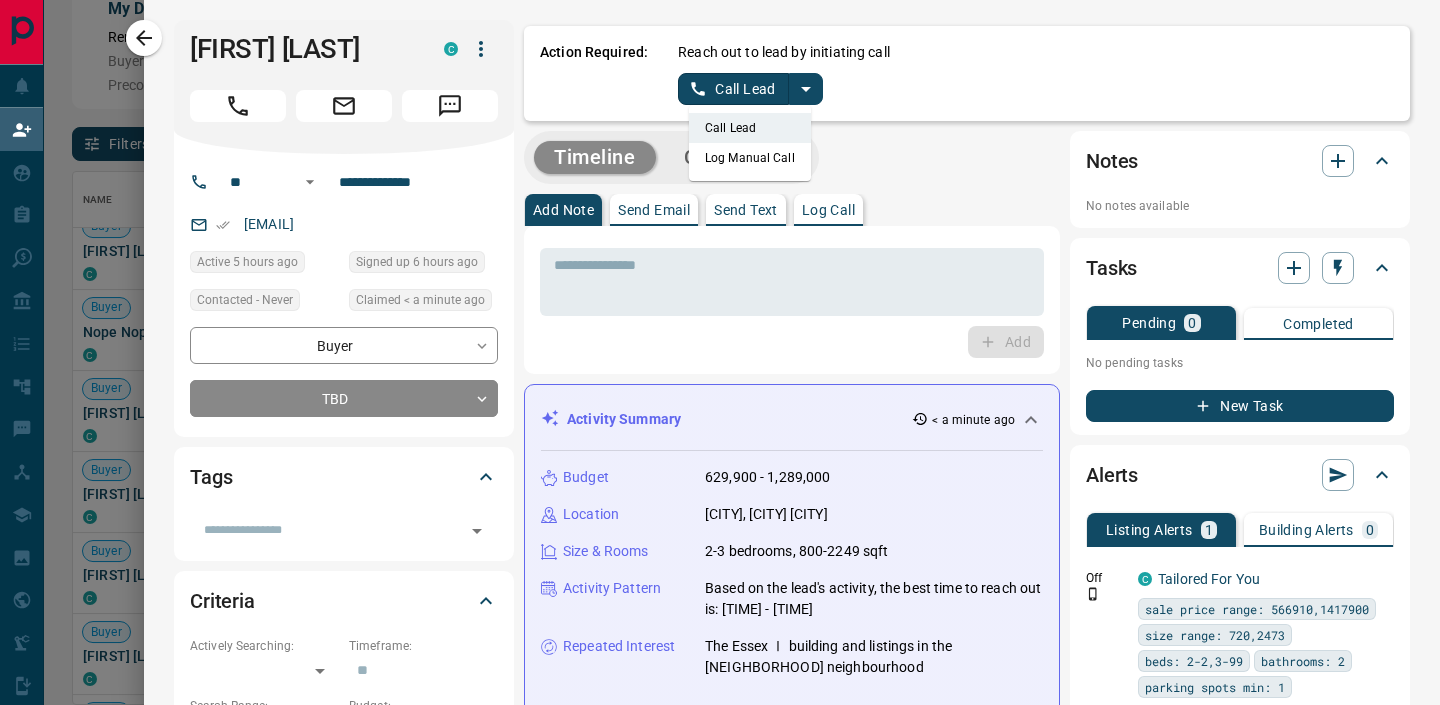 click on "Log Manual Call" at bounding box center [750, 158] 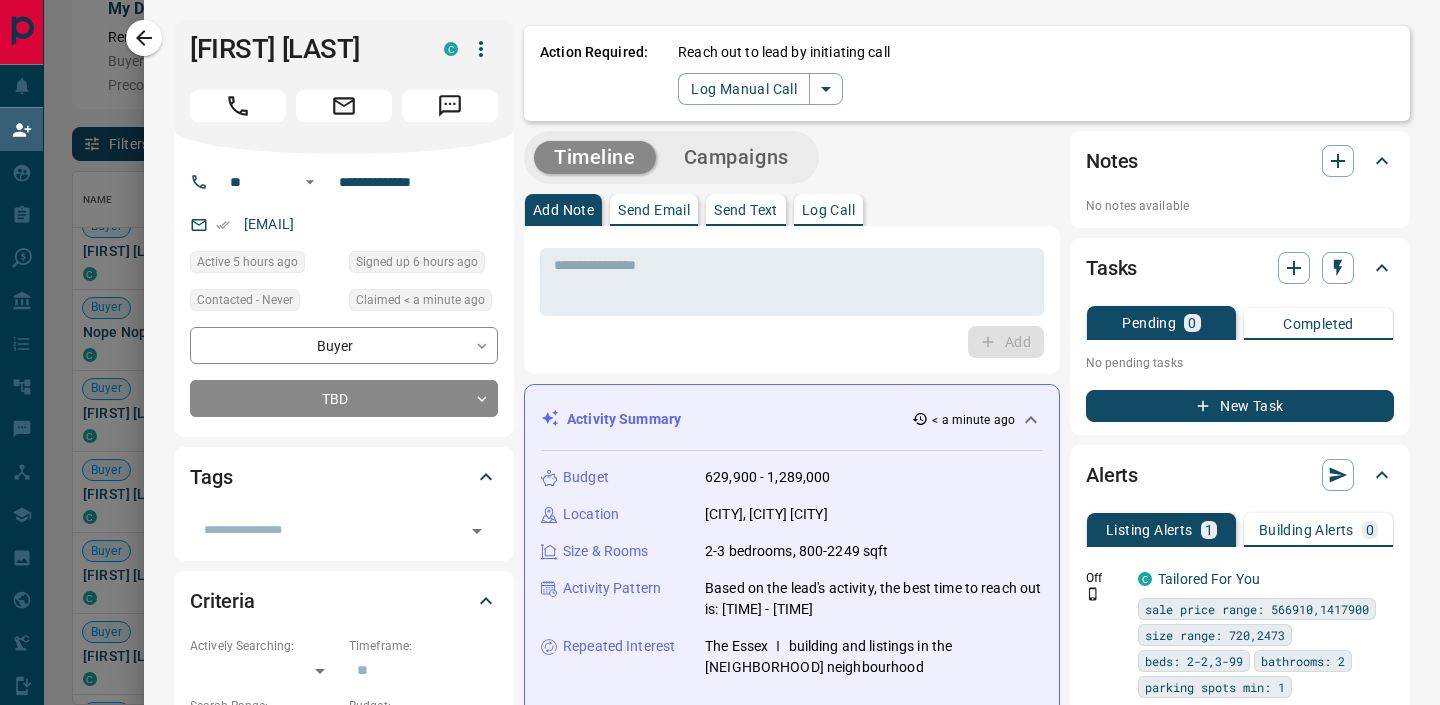 click on "Reach out to lead by initiating call Log Manual Call" at bounding box center (1036, 73) 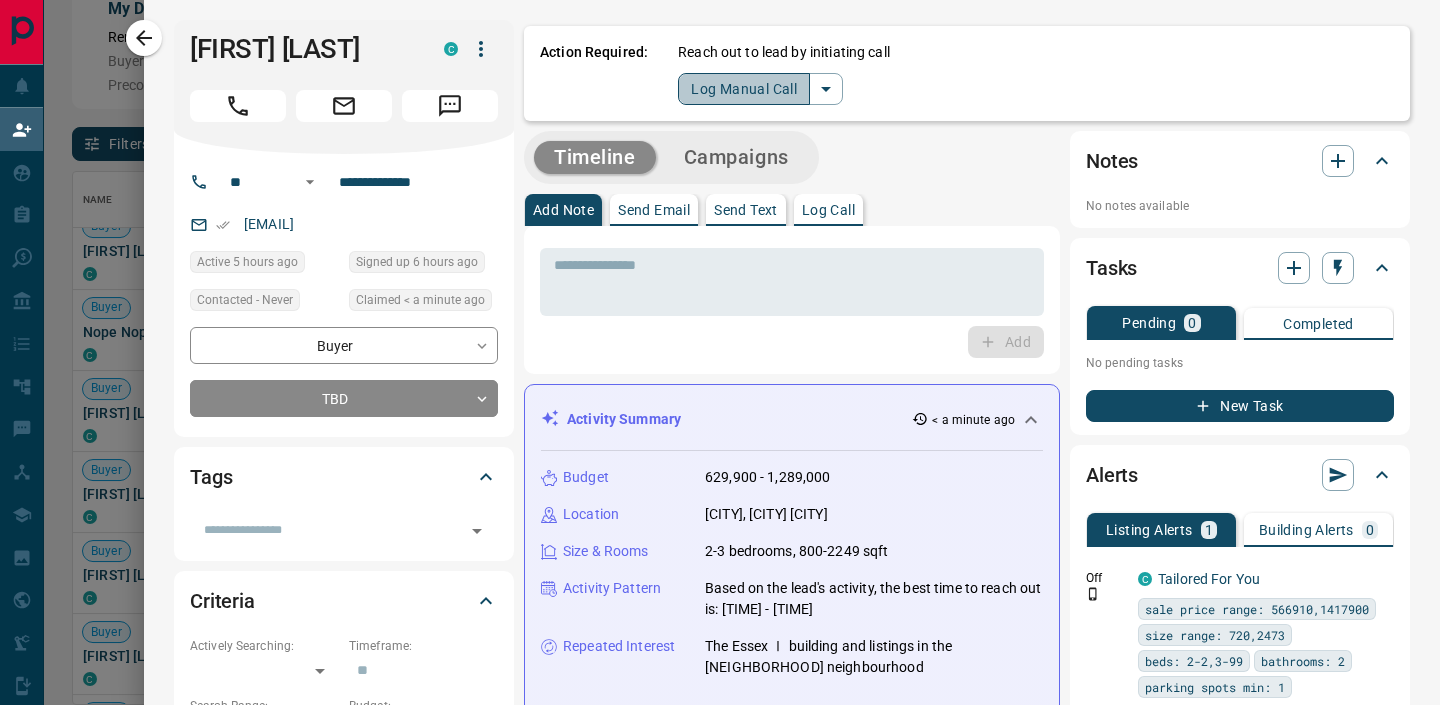 click on "Log Manual Call" at bounding box center (744, 89) 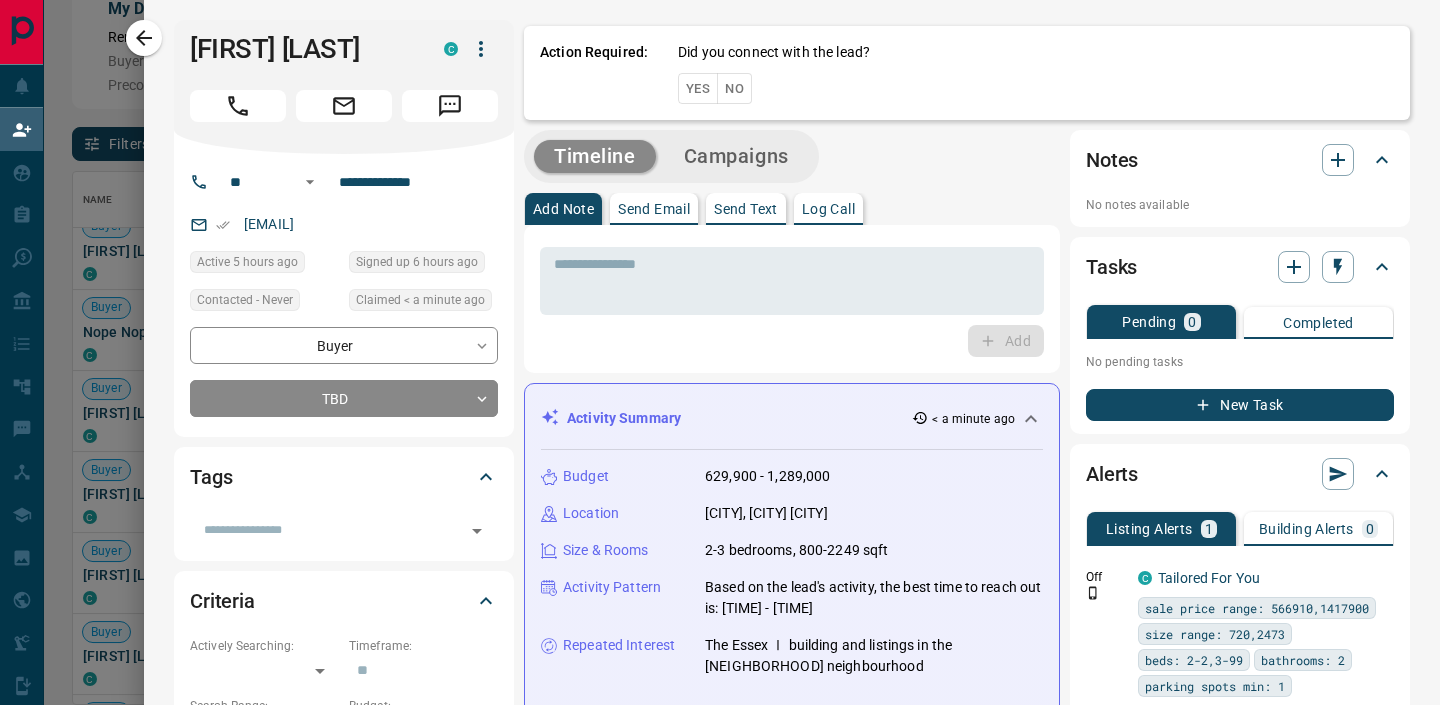 click on "Yes" at bounding box center (698, 88) 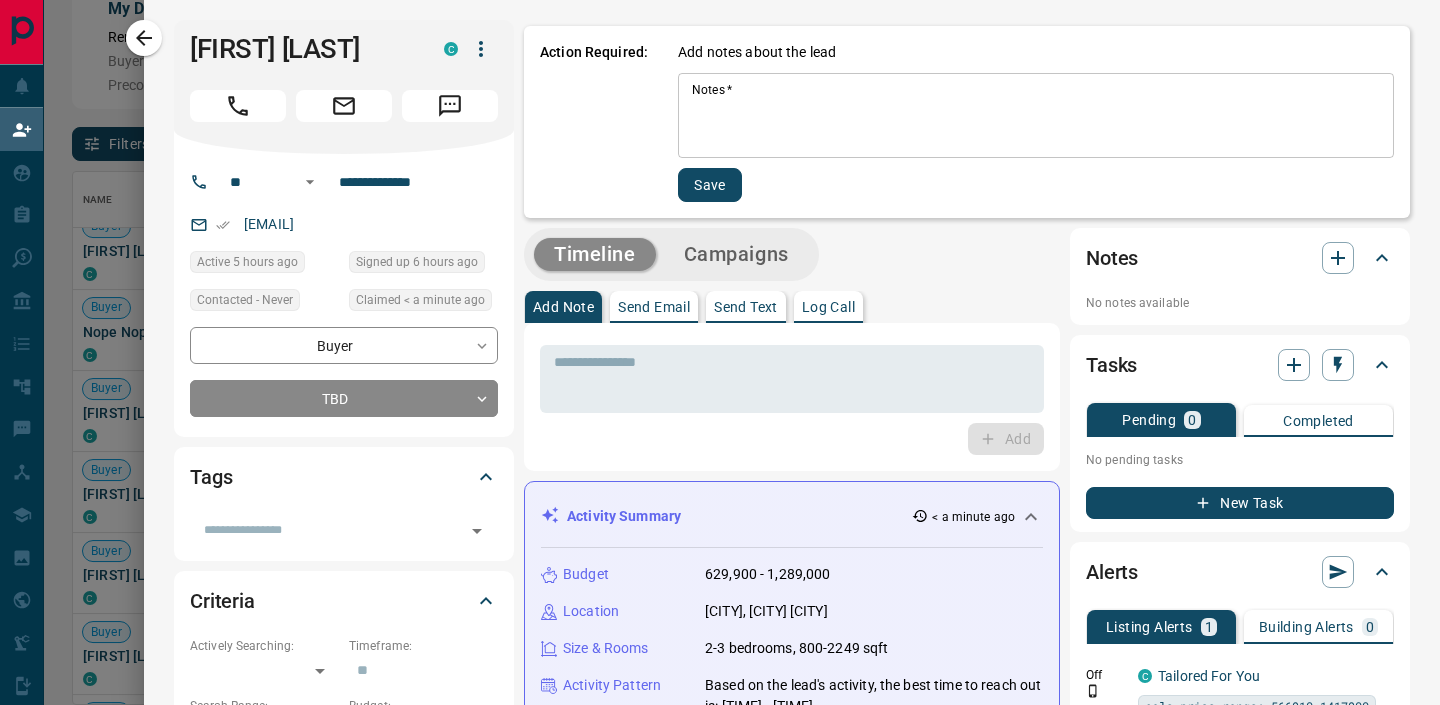 click on "* Notes   *" at bounding box center (1036, 115) 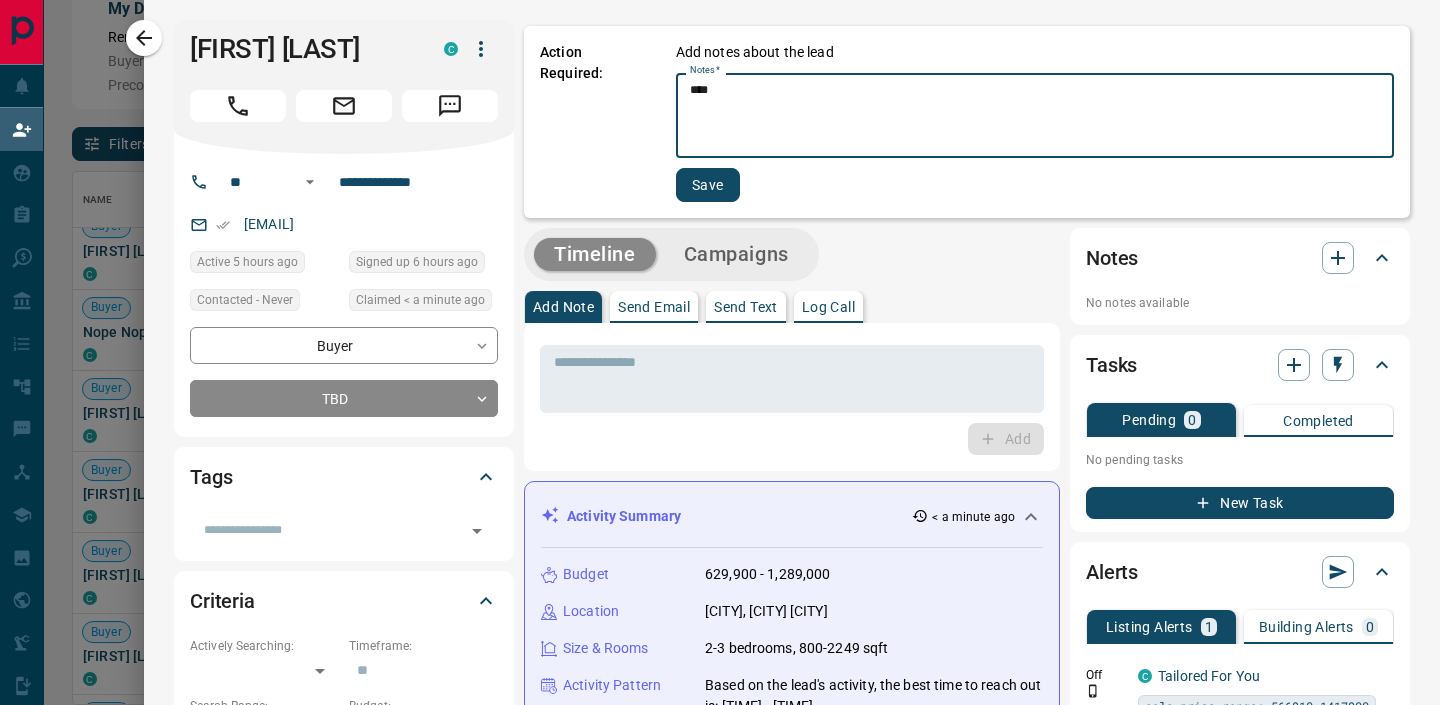 type on "****" 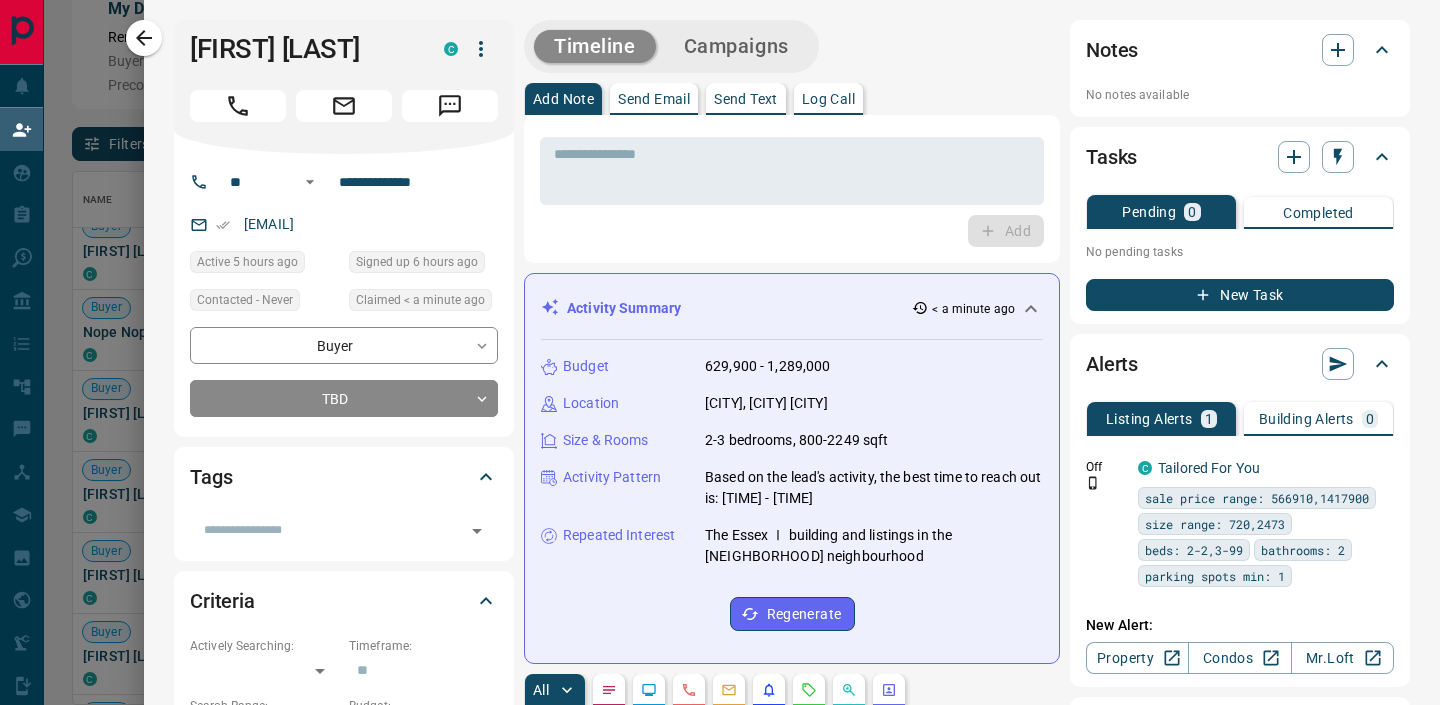 click on "New Task" at bounding box center (1240, 295) 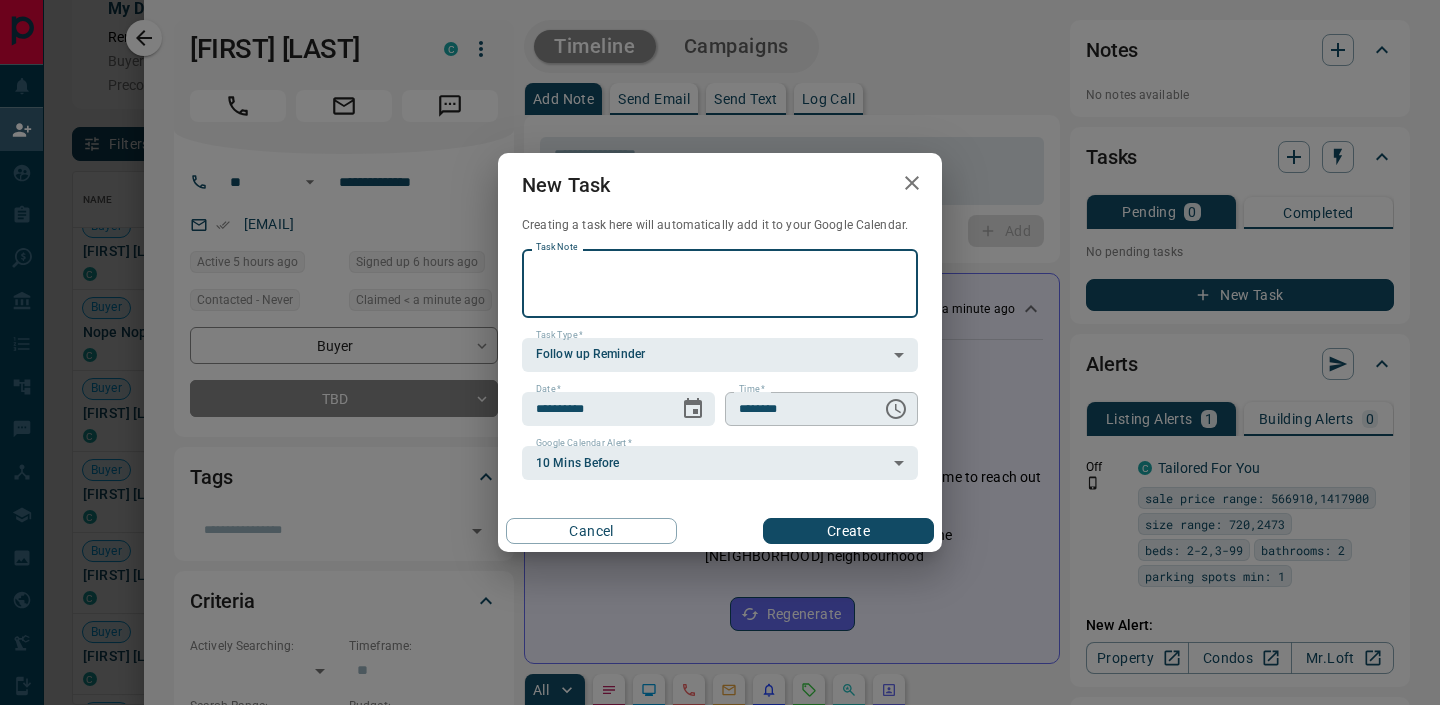 click 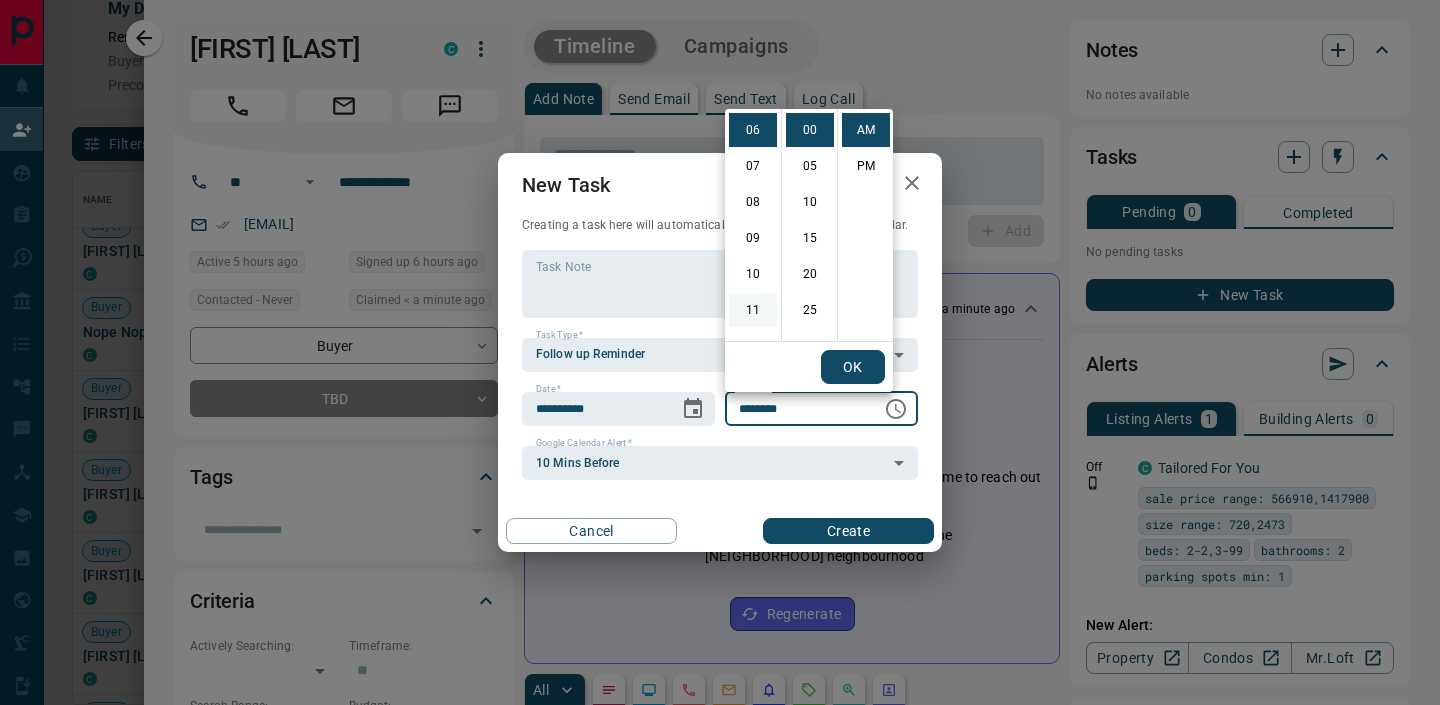 click on "11" at bounding box center [753, 310] 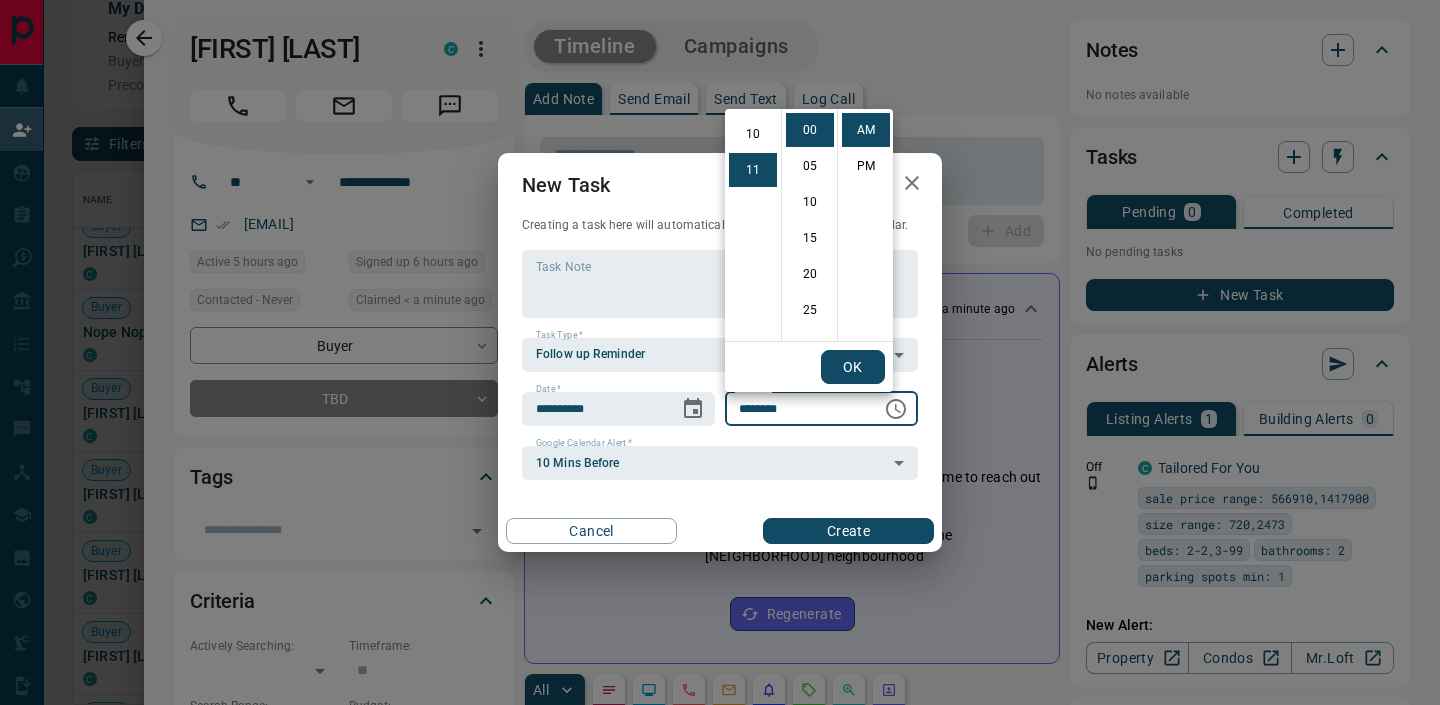 scroll, scrollTop: 390, scrollLeft: 0, axis: vertical 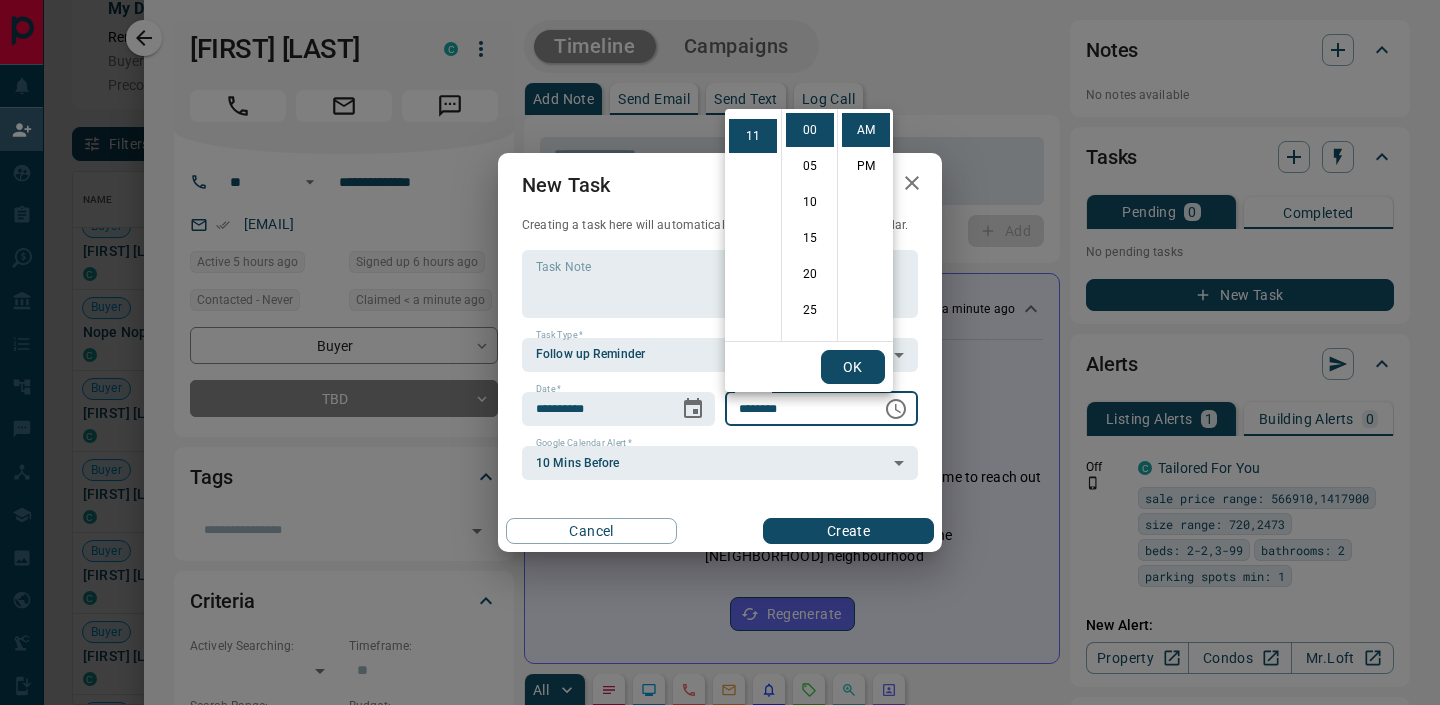 click on "OK" at bounding box center (853, 367) 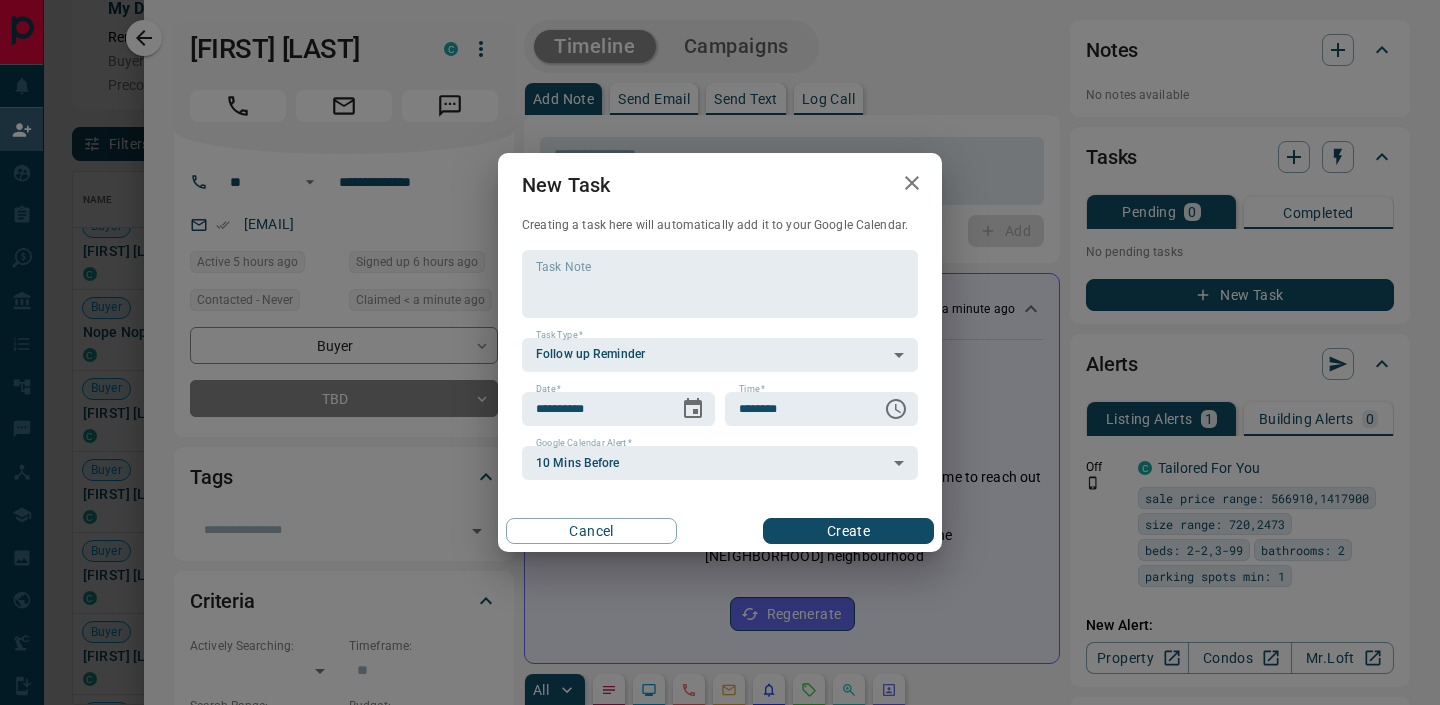 click on "**********" at bounding box center (720, 352) 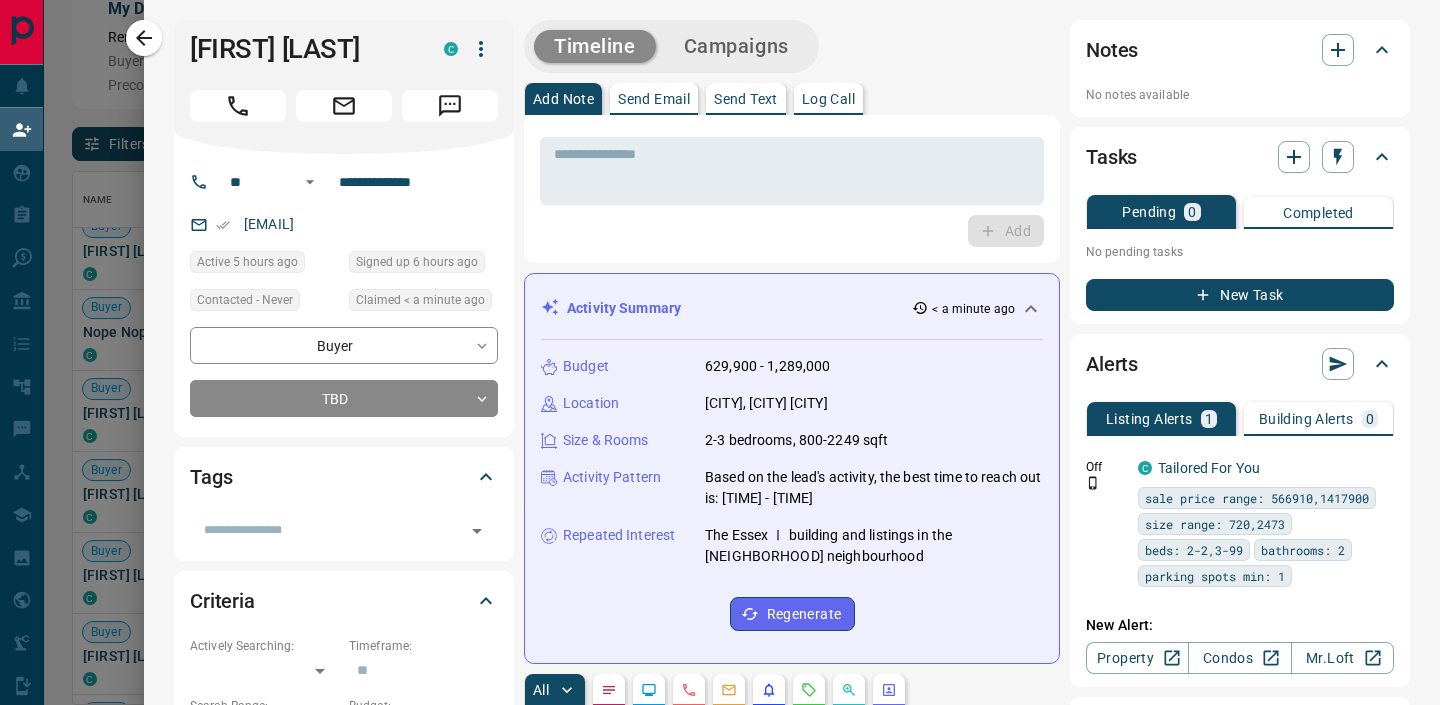 click on "Tasks Pending 0 Completed No pending tasks New Task" at bounding box center [1240, 225] 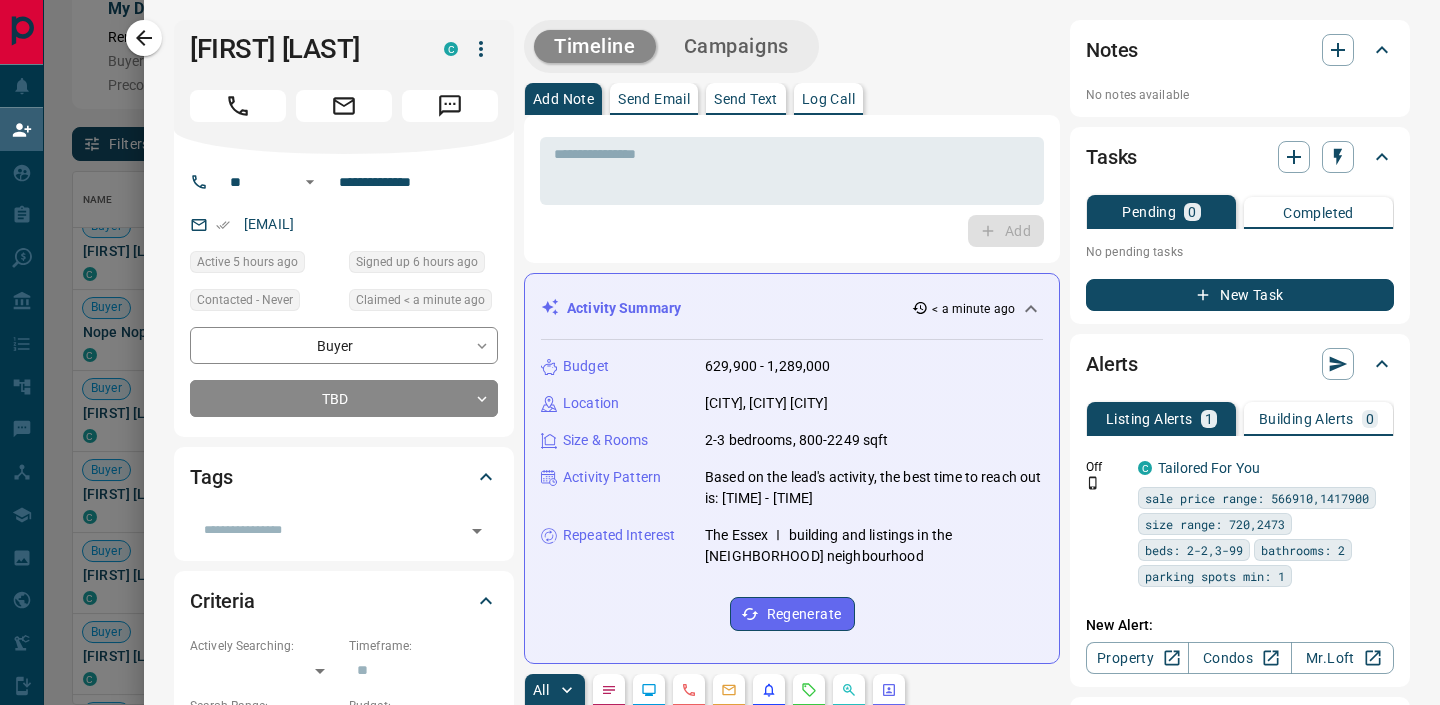 click on "New Task" at bounding box center (1240, 295) 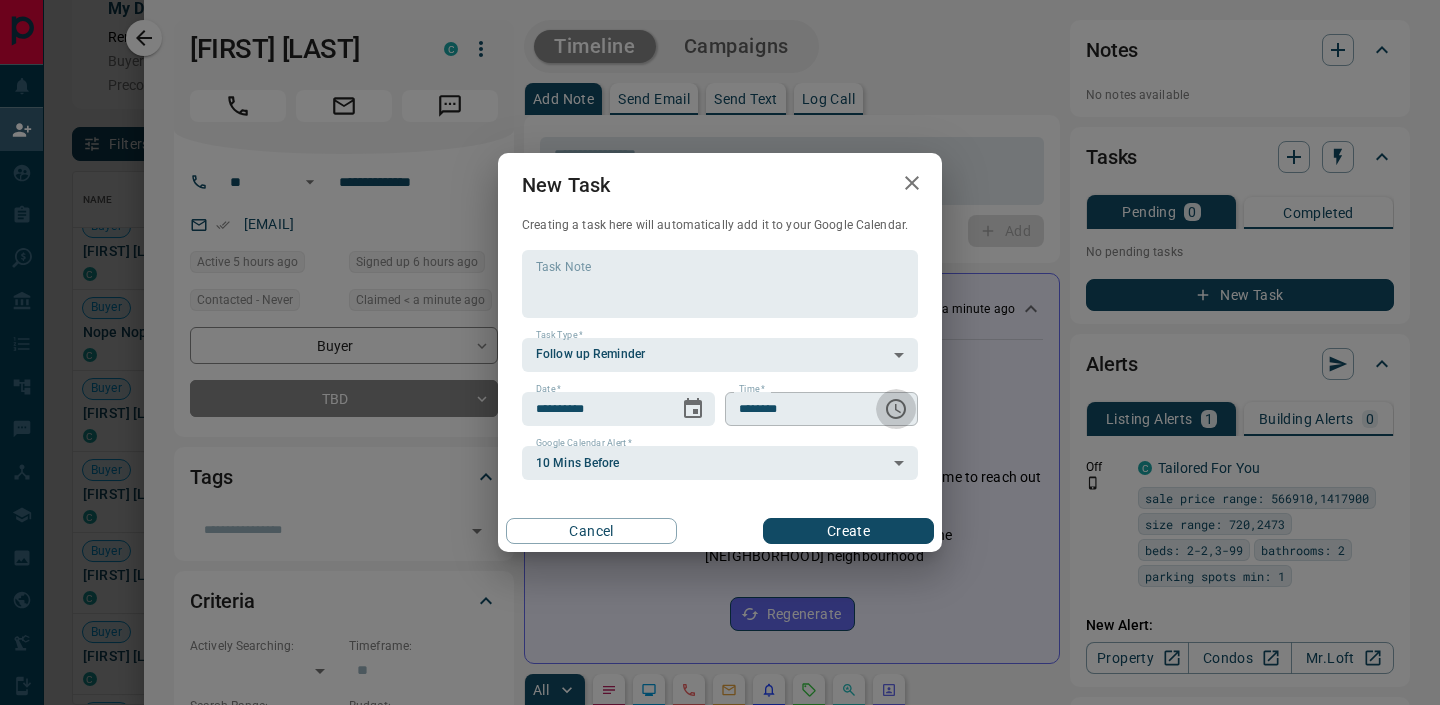 click 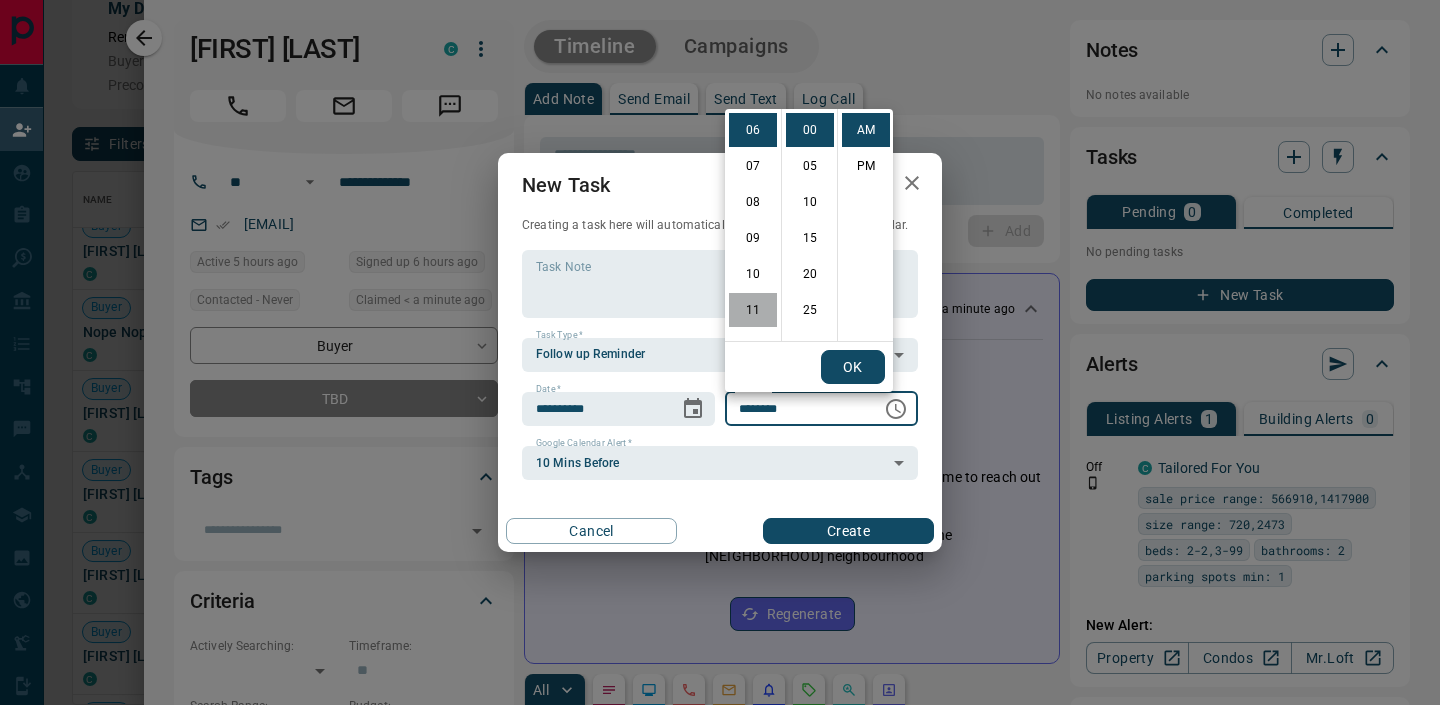 click on "11" at bounding box center (753, 310) 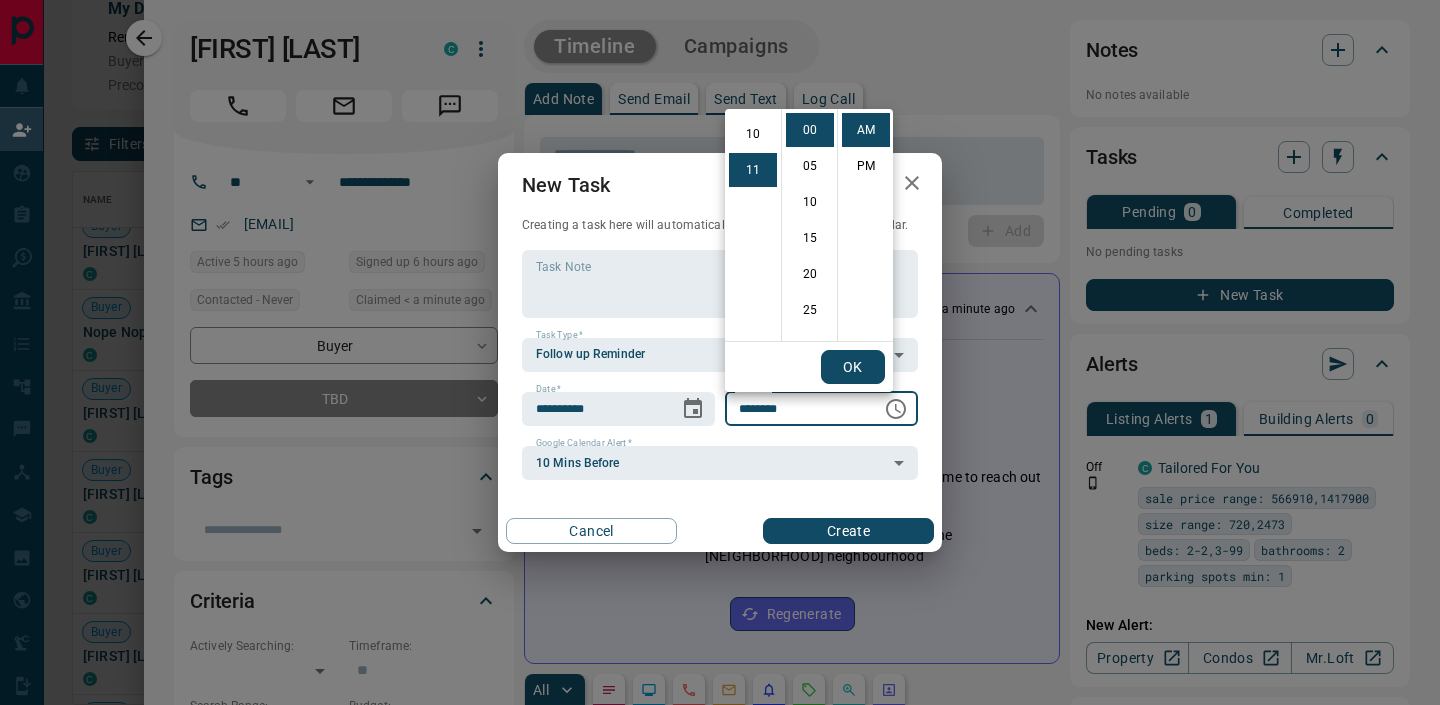 scroll, scrollTop: 390, scrollLeft: 0, axis: vertical 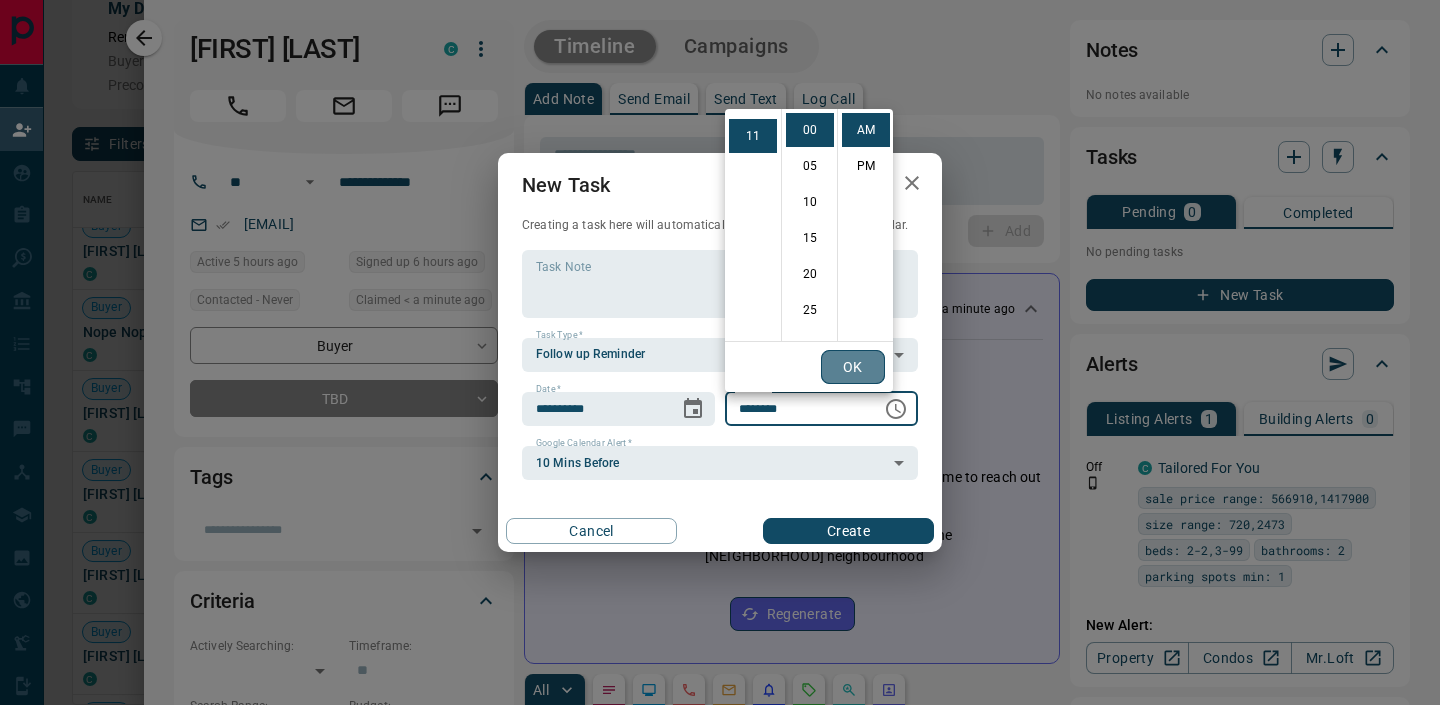 click on "OK" at bounding box center [853, 367] 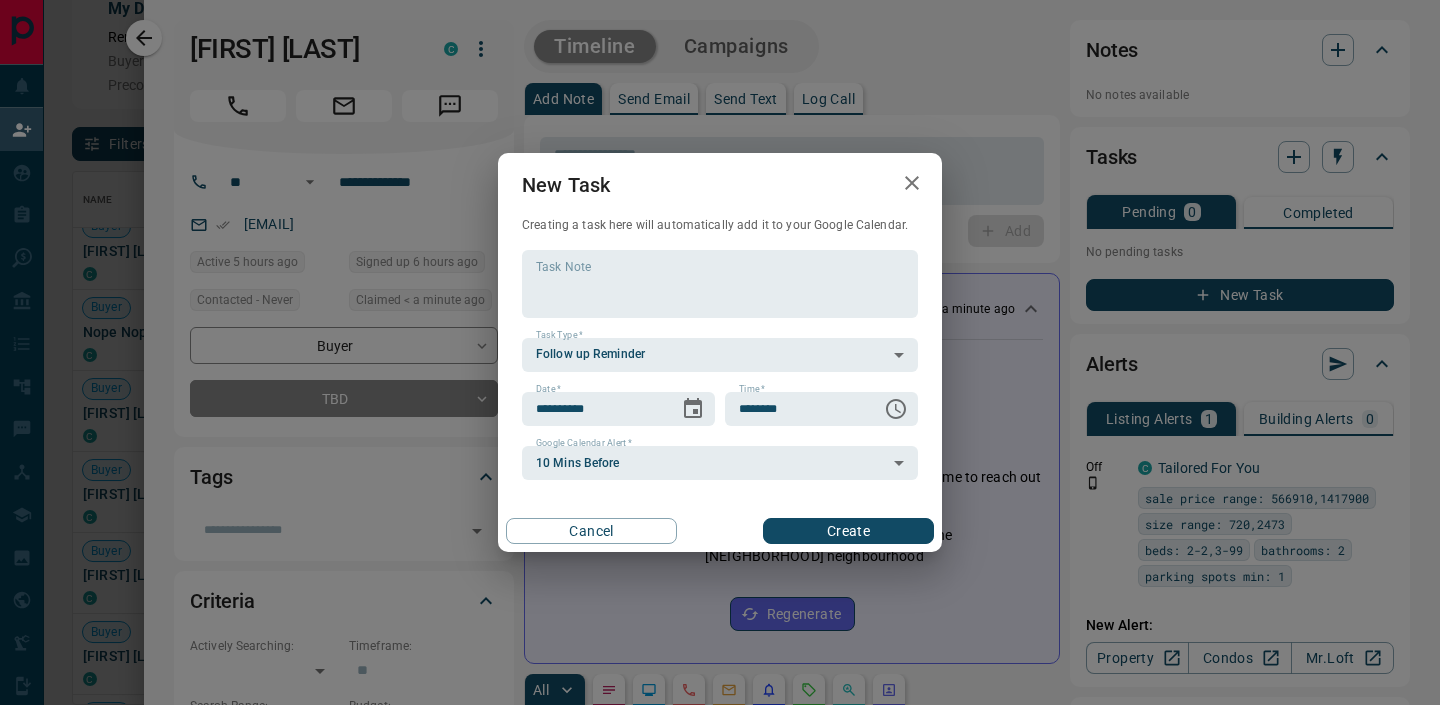 click on "Create" at bounding box center (848, 531) 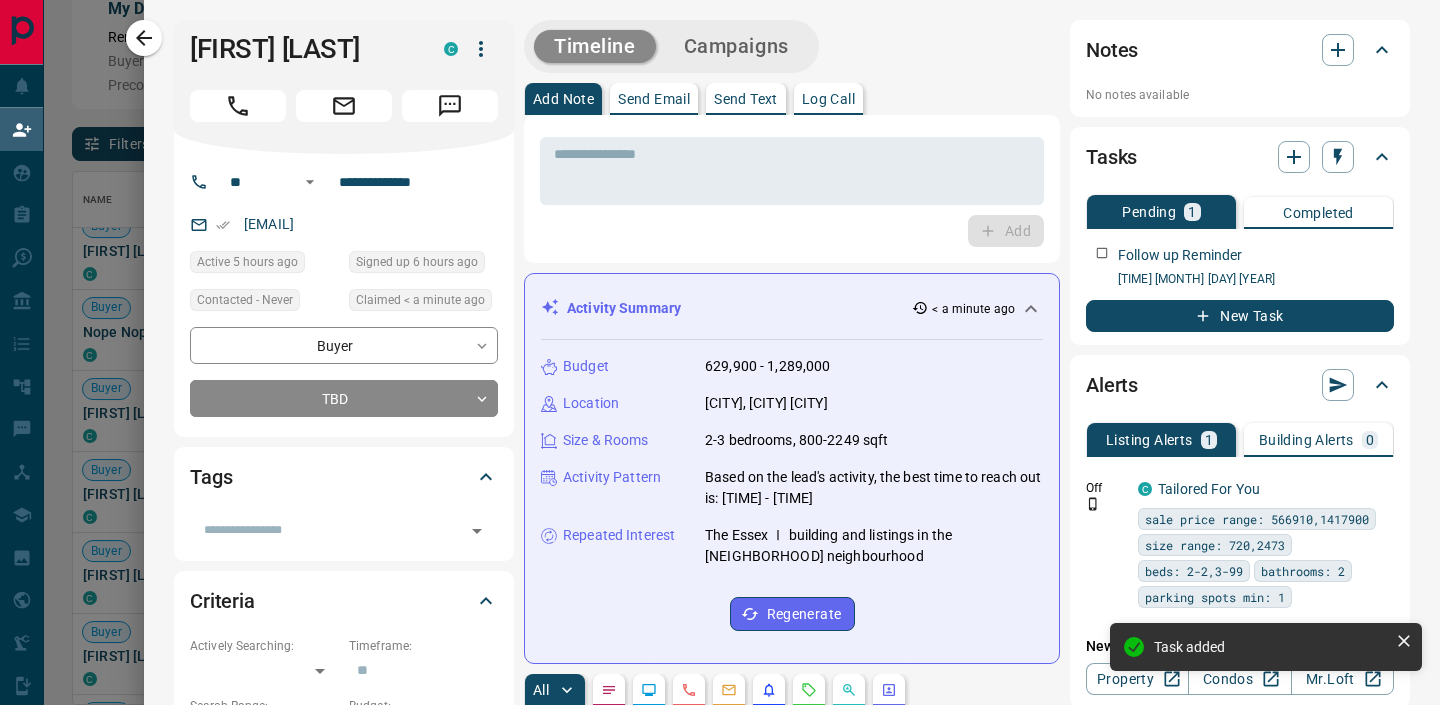 click at bounding box center (720, 352) 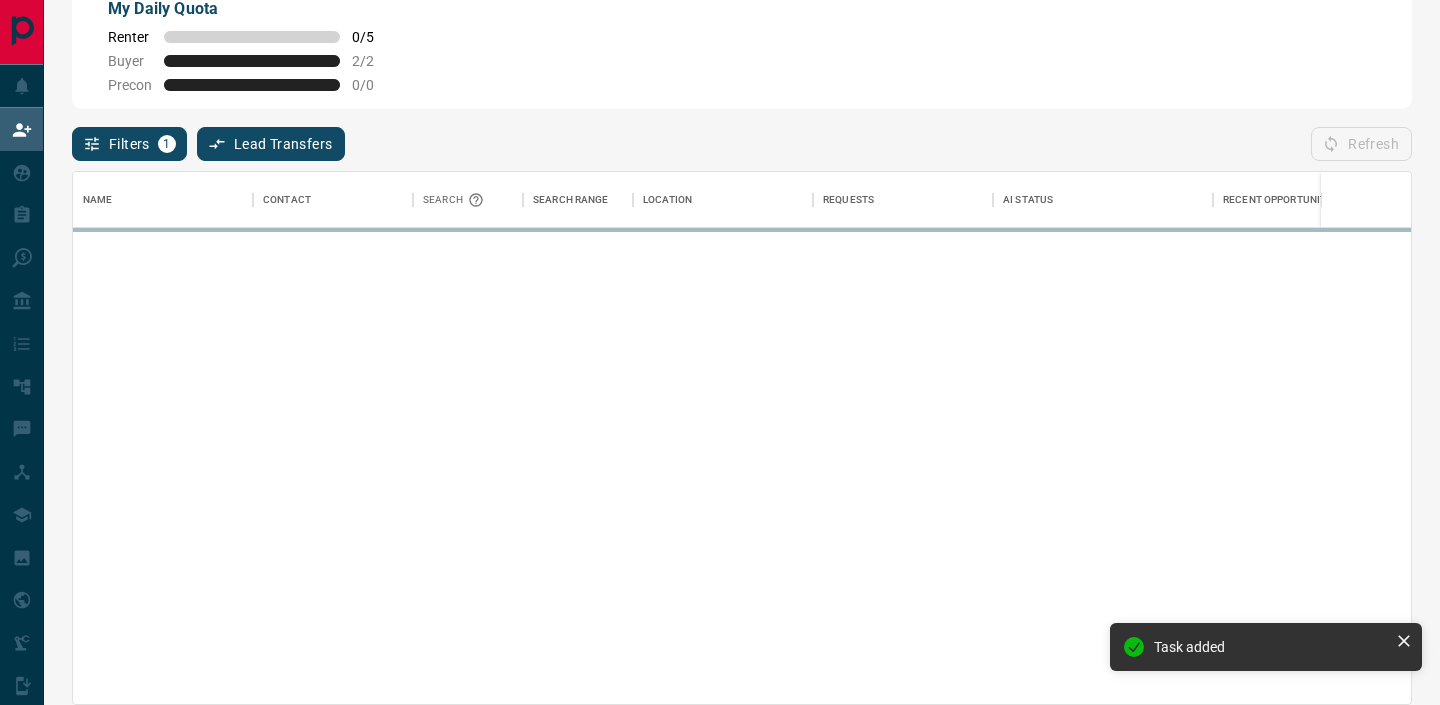 scroll, scrollTop: 1, scrollLeft: 1, axis: both 